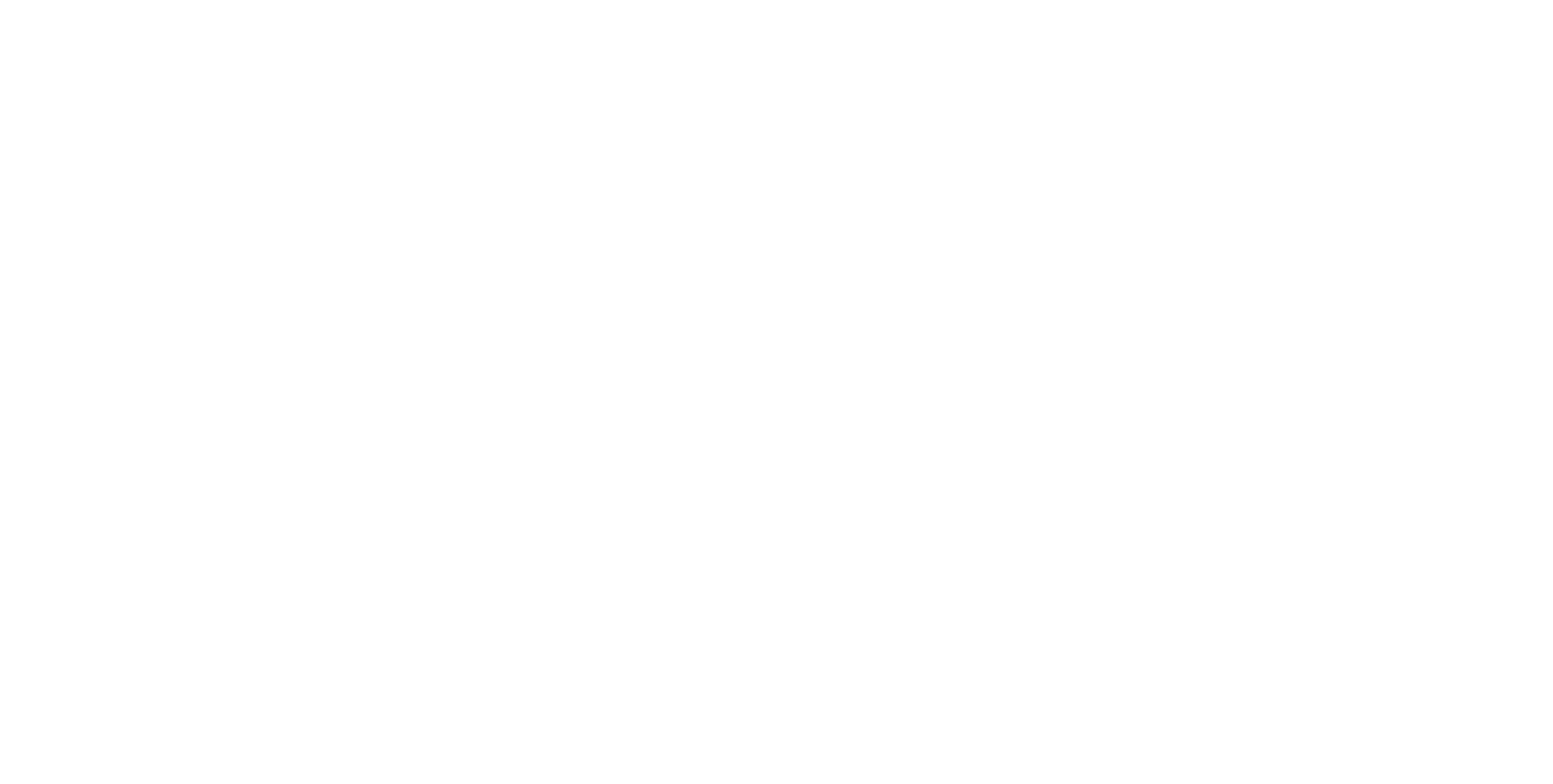 scroll, scrollTop: 0, scrollLeft: 0, axis: both 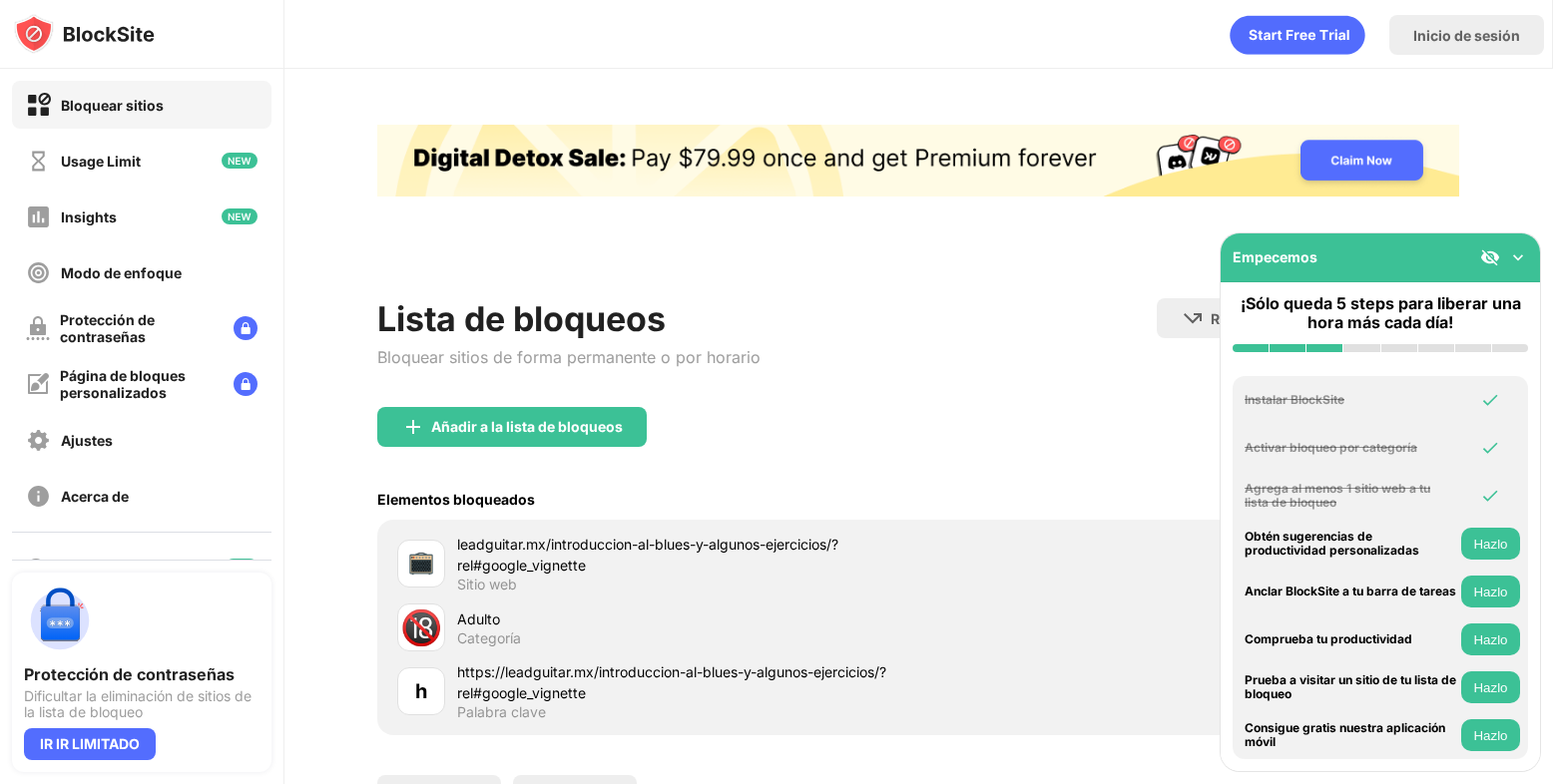 click on "Lista de bloqueos Bloquear sitios de forma permanente o por horario" at bounding box center (569, 352) 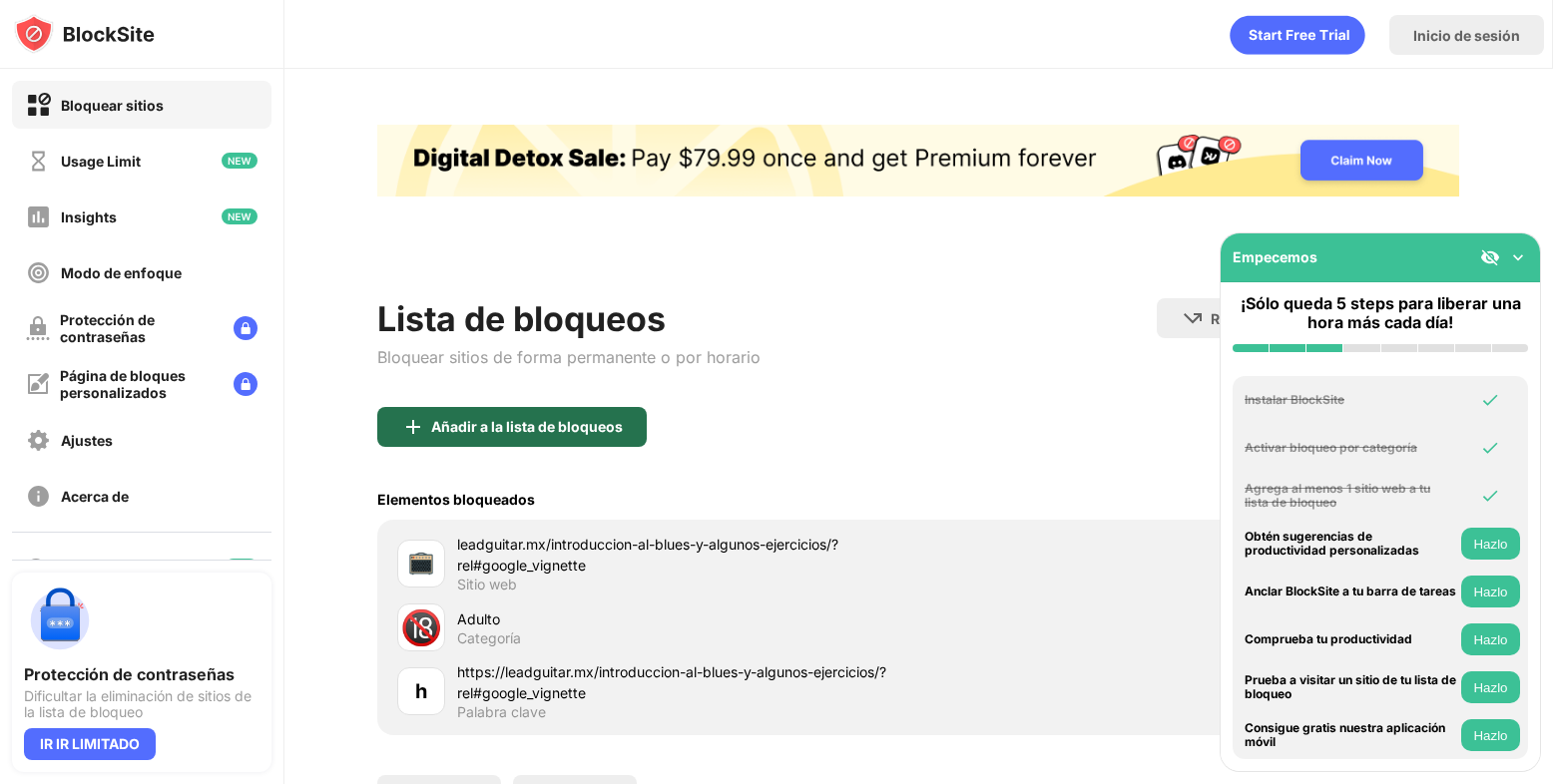 click on "Añadir a la lista de bloqueos" at bounding box center [527, 427] 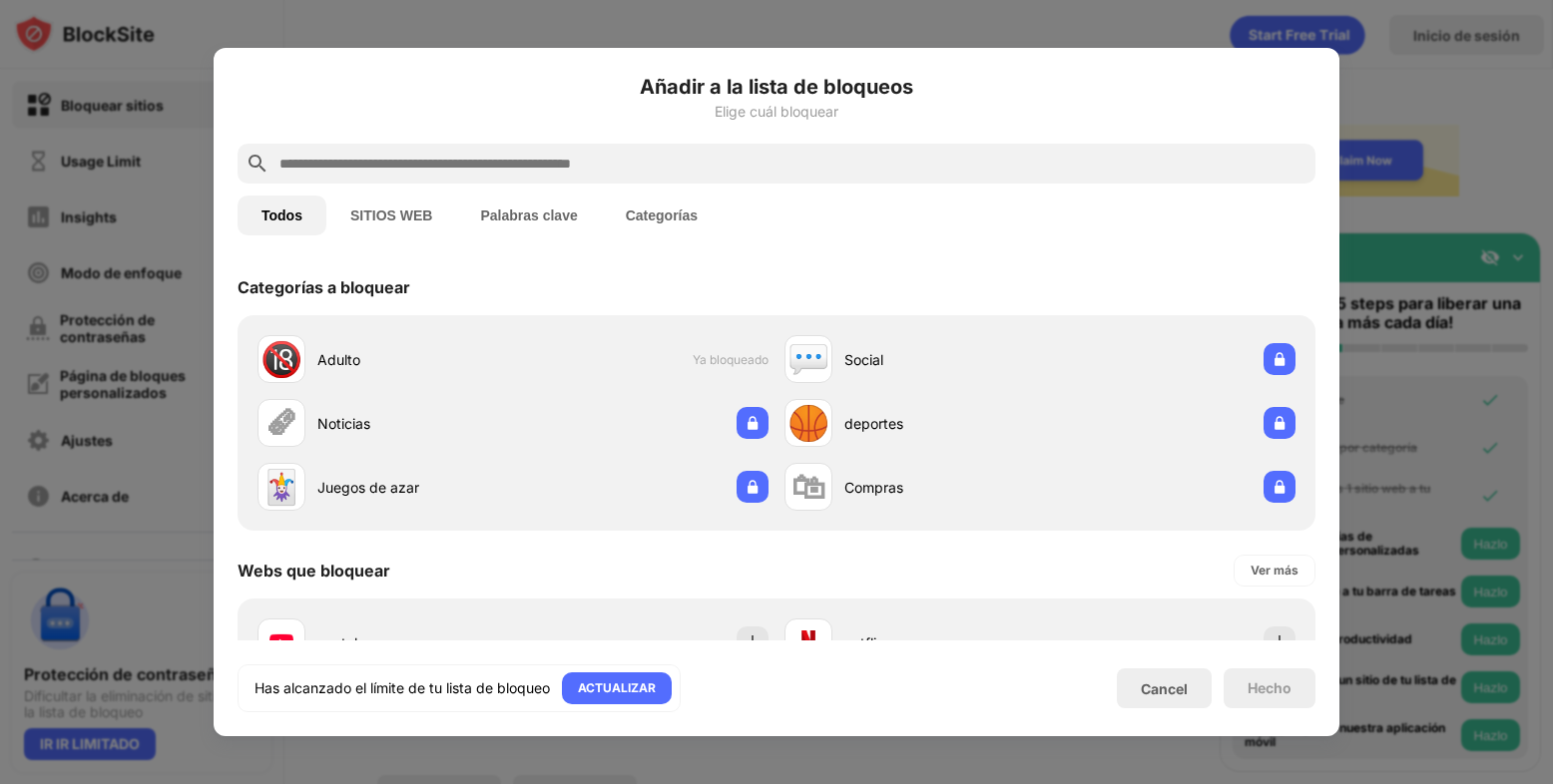 click at bounding box center (792, 164) 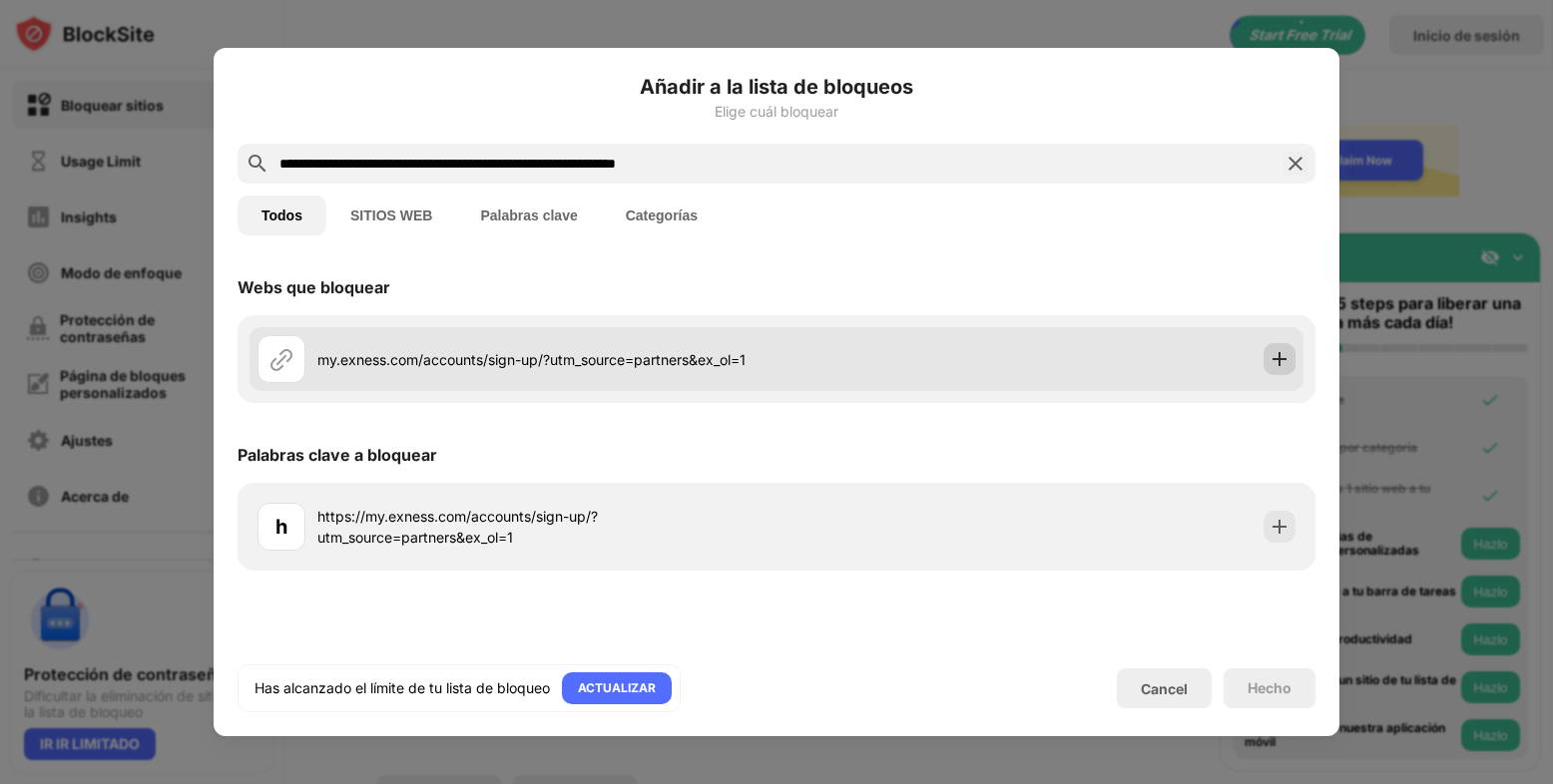 type on "**********" 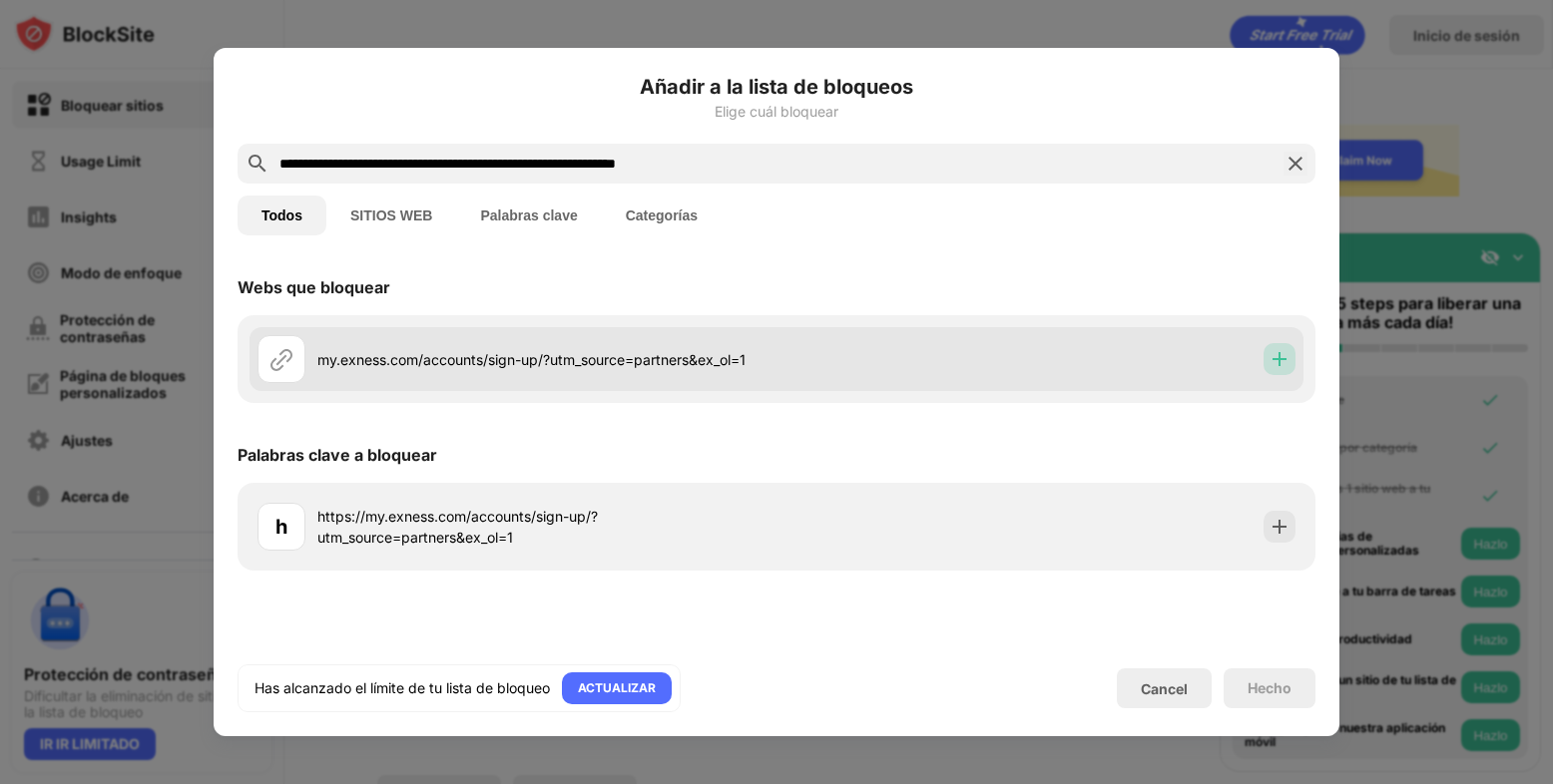 click at bounding box center (1280, 359) 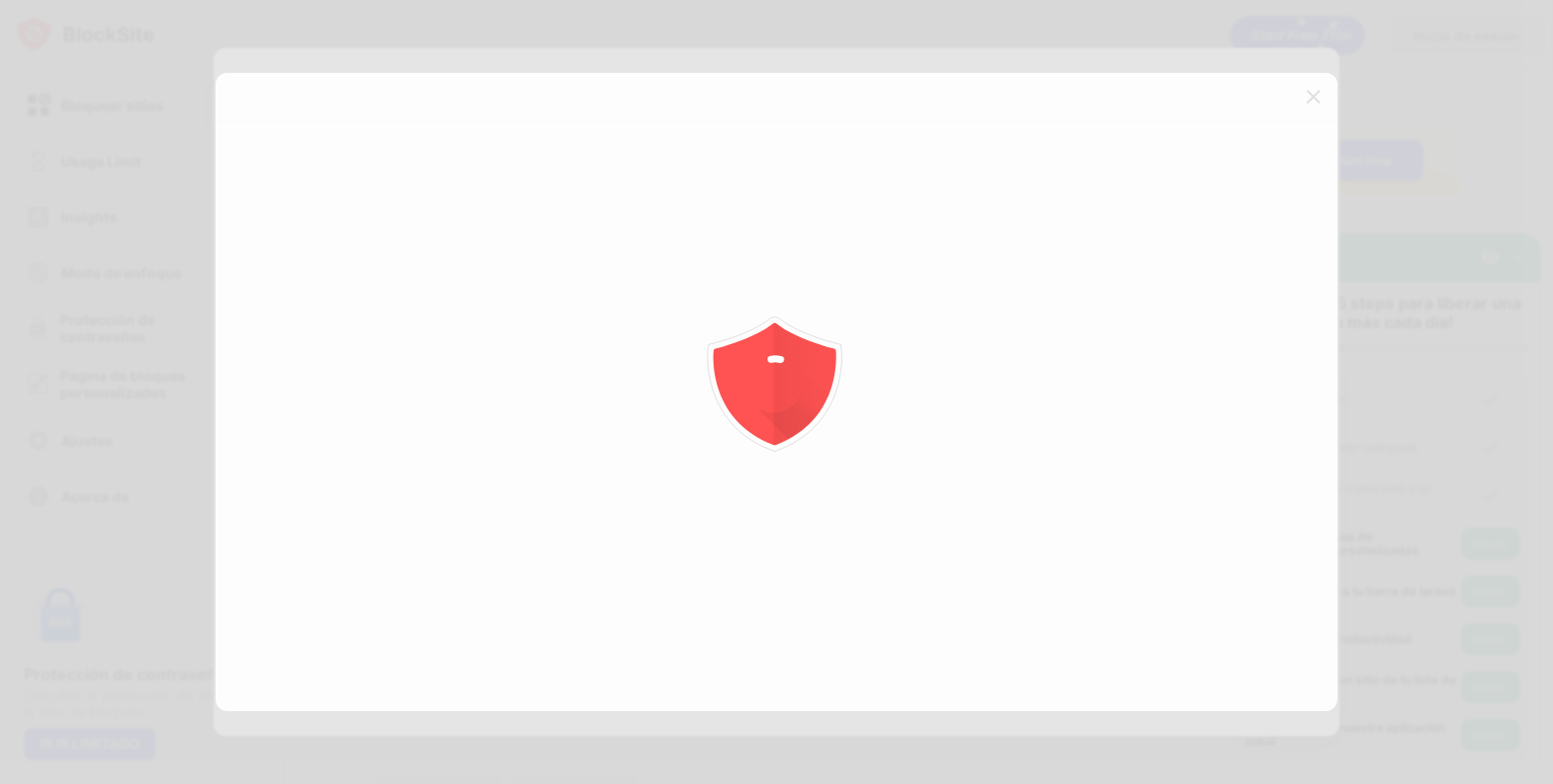 scroll, scrollTop: 0, scrollLeft: 0, axis: both 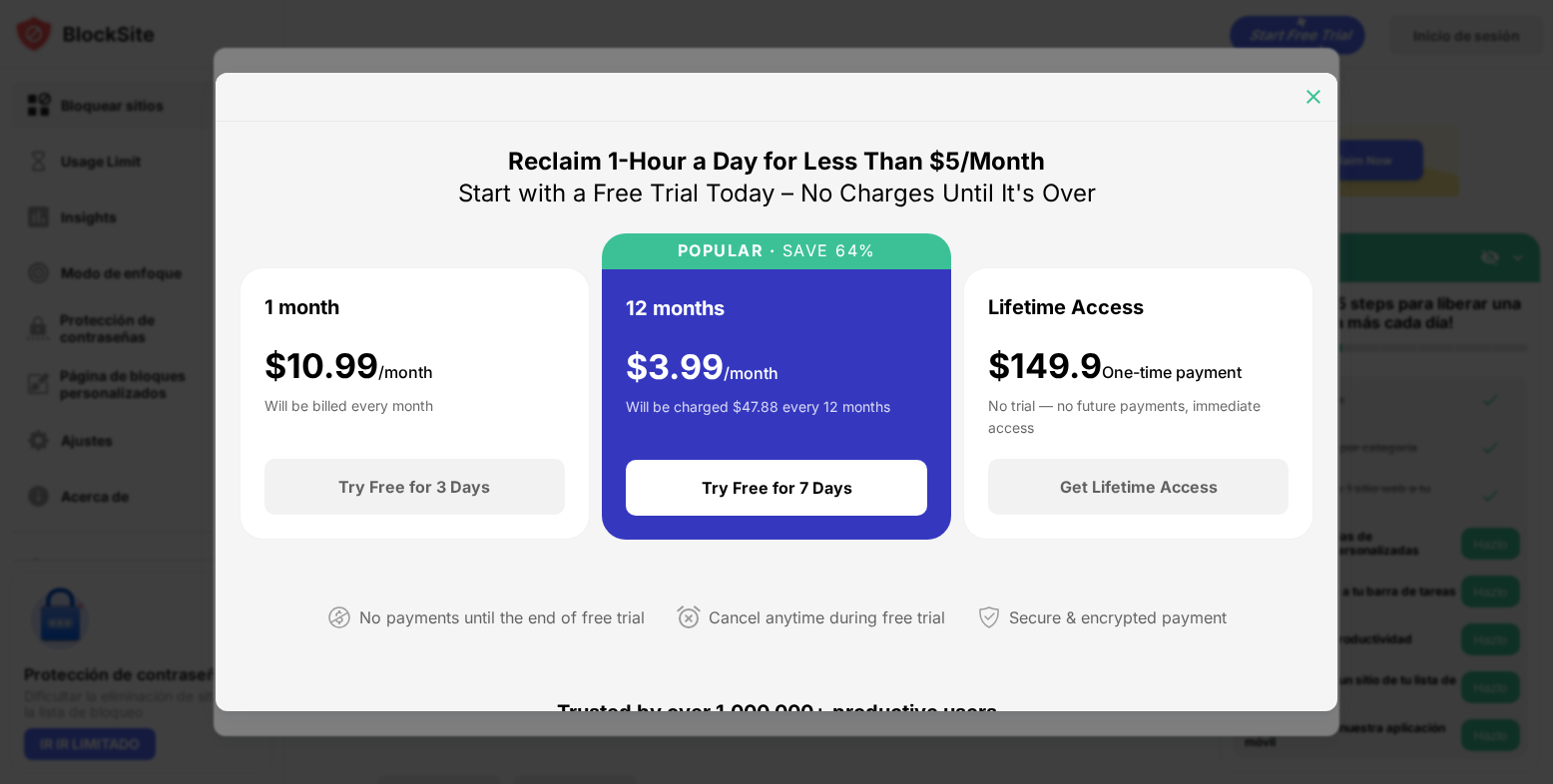 click at bounding box center (1313, 97) 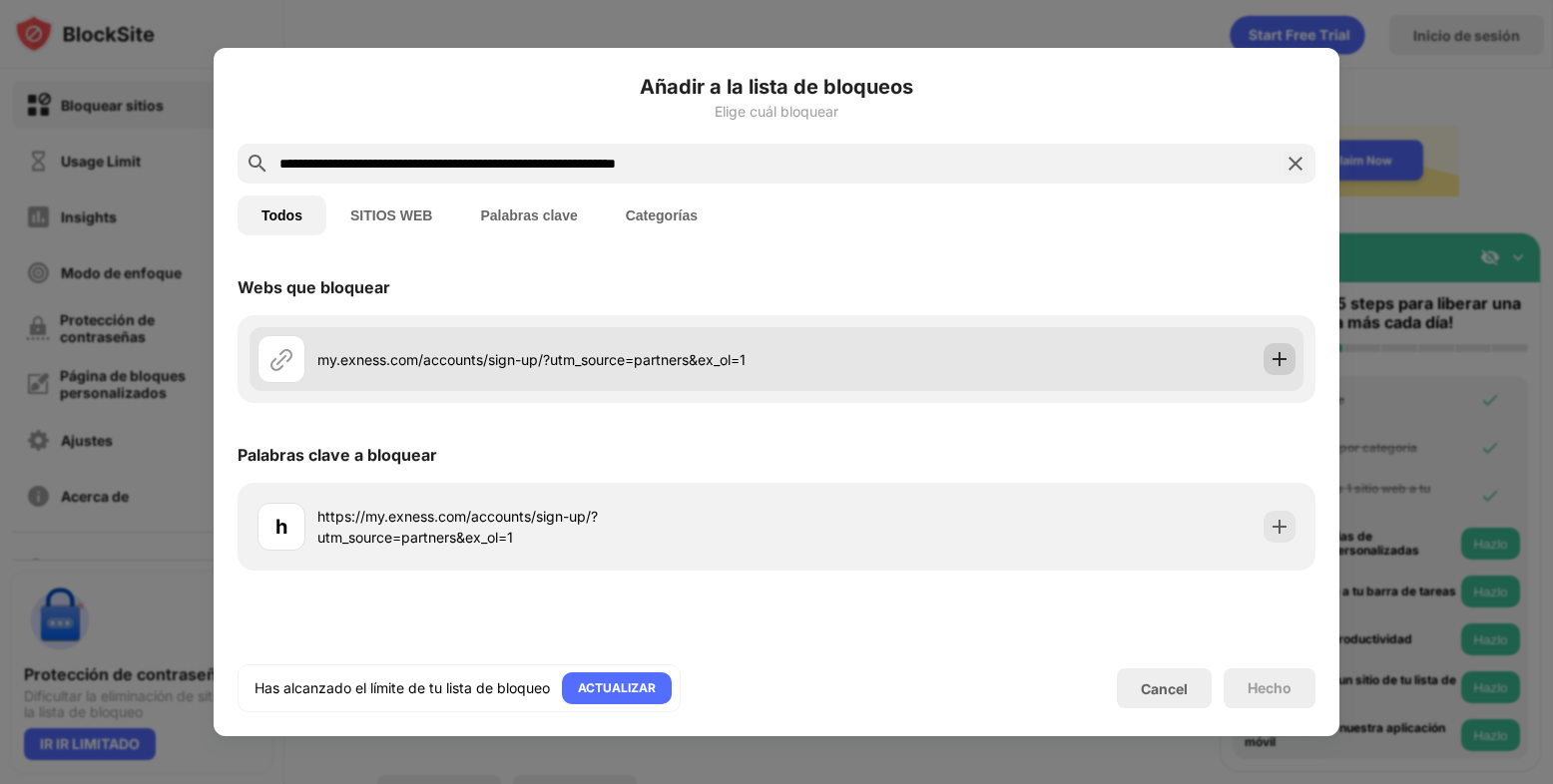 click at bounding box center [1280, 359] 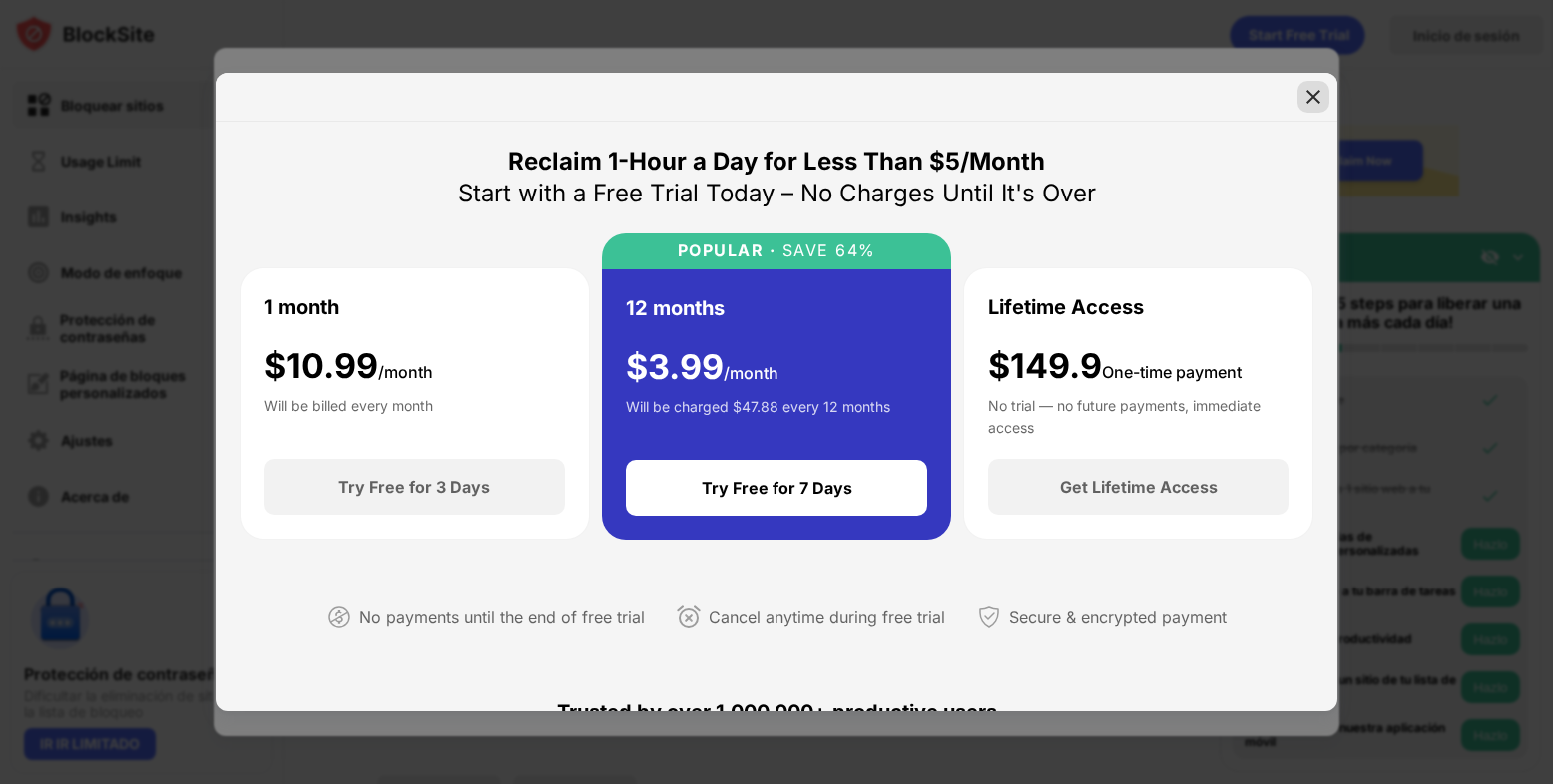 click at bounding box center (1313, 97) 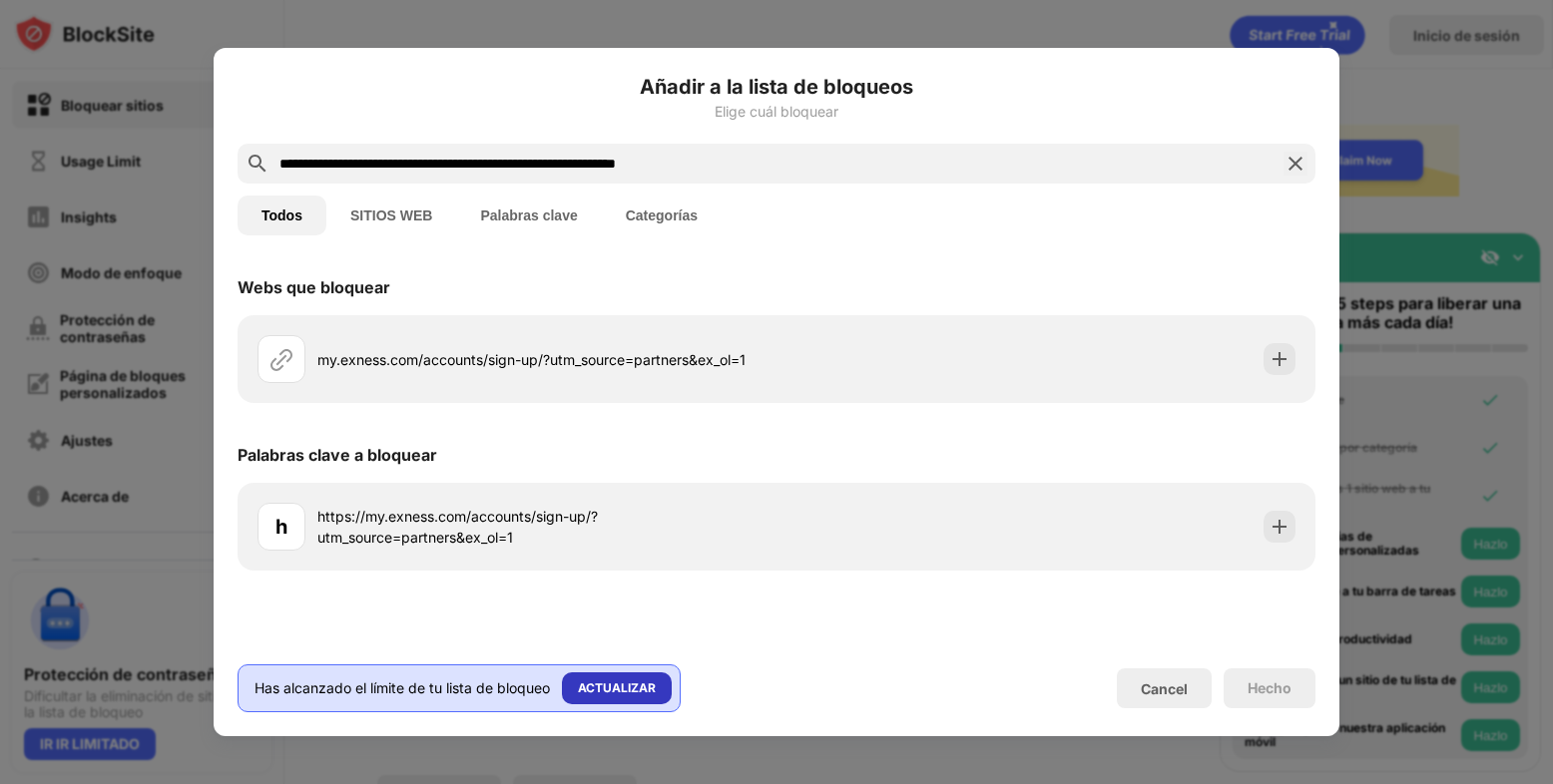 click on "ACTUALIZAR" at bounding box center [617, 688] 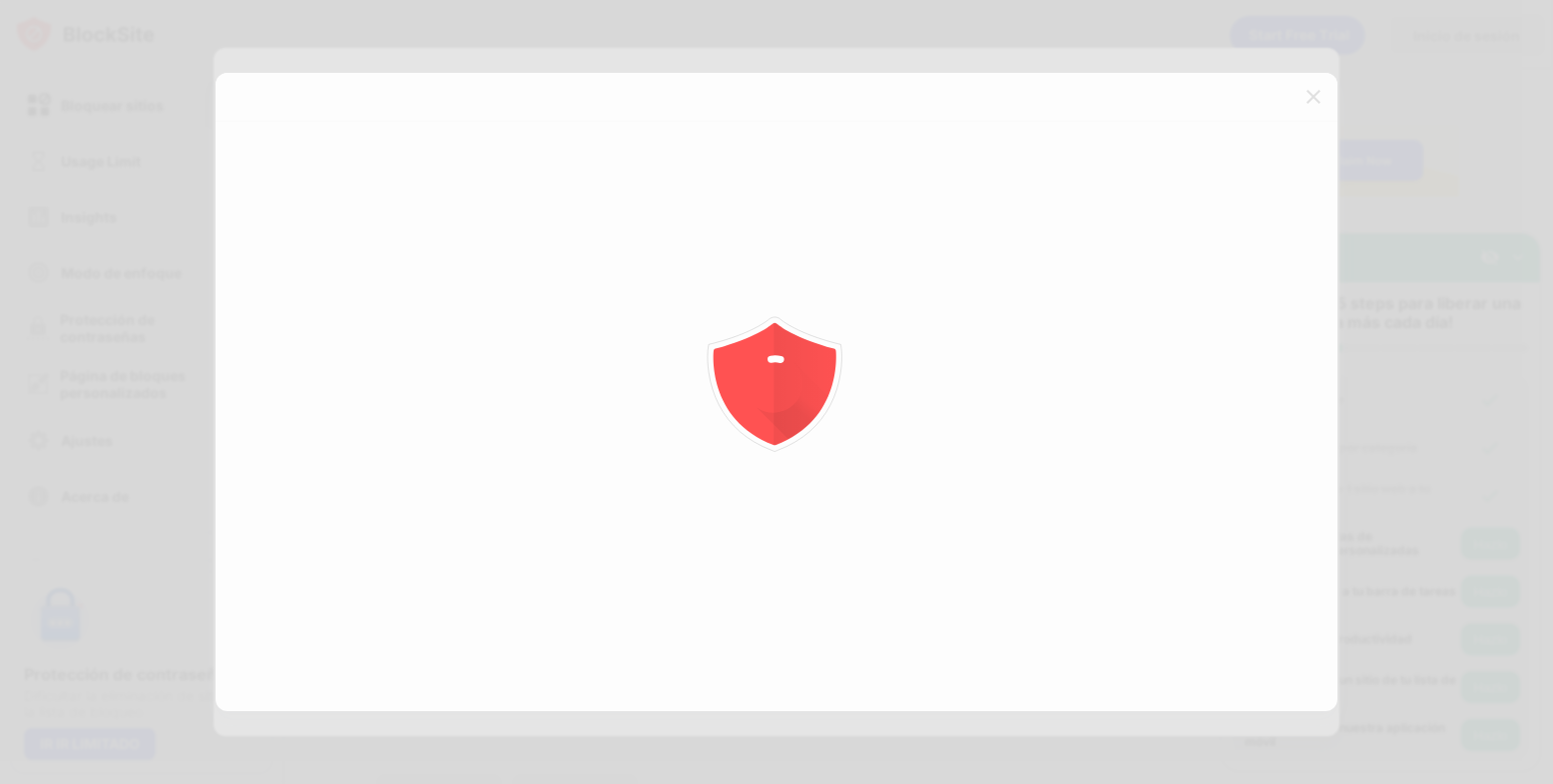 scroll, scrollTop: 0, scrollLeft: 0, axis: both 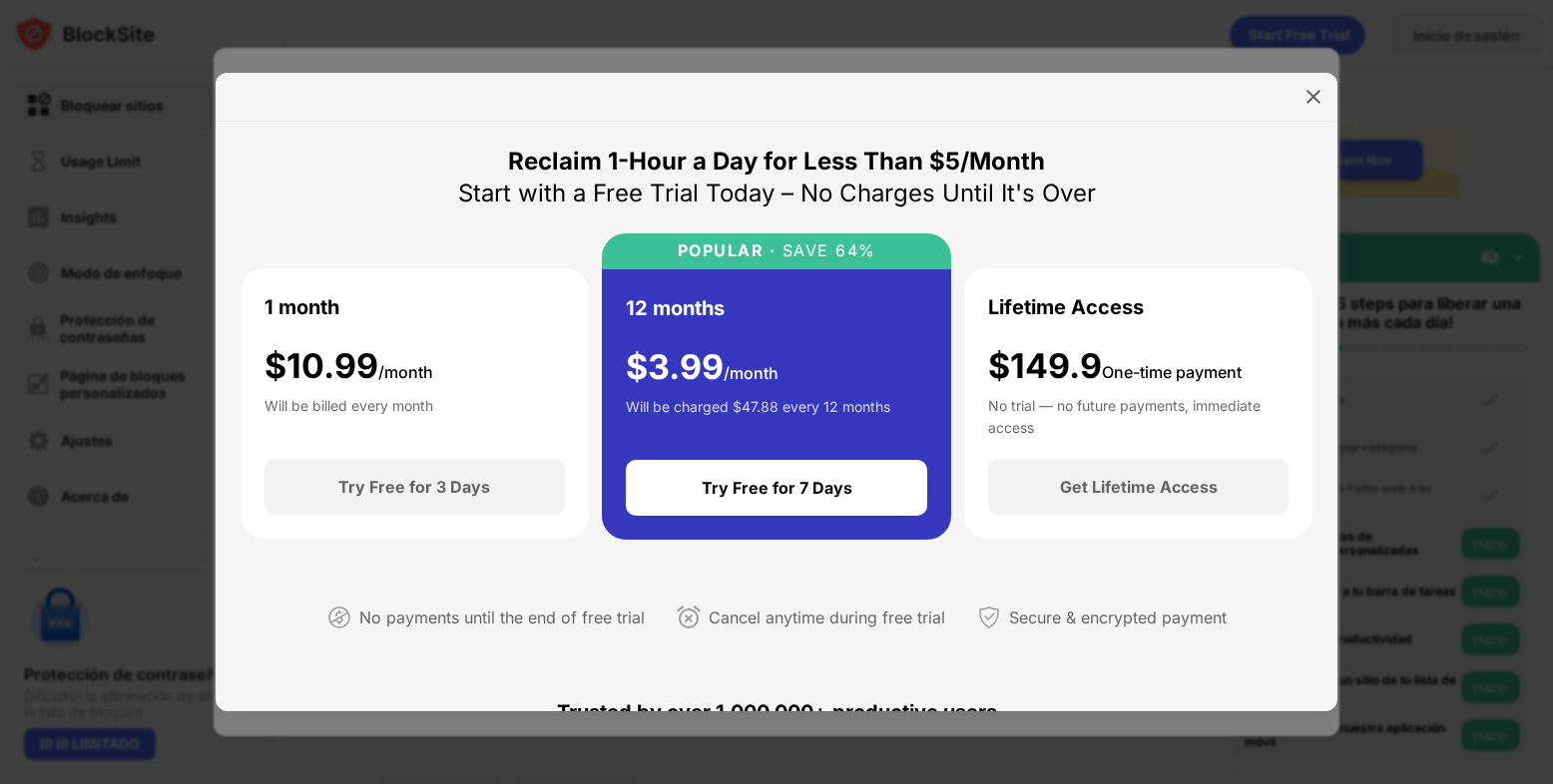 click at bounding box center [776, 392] 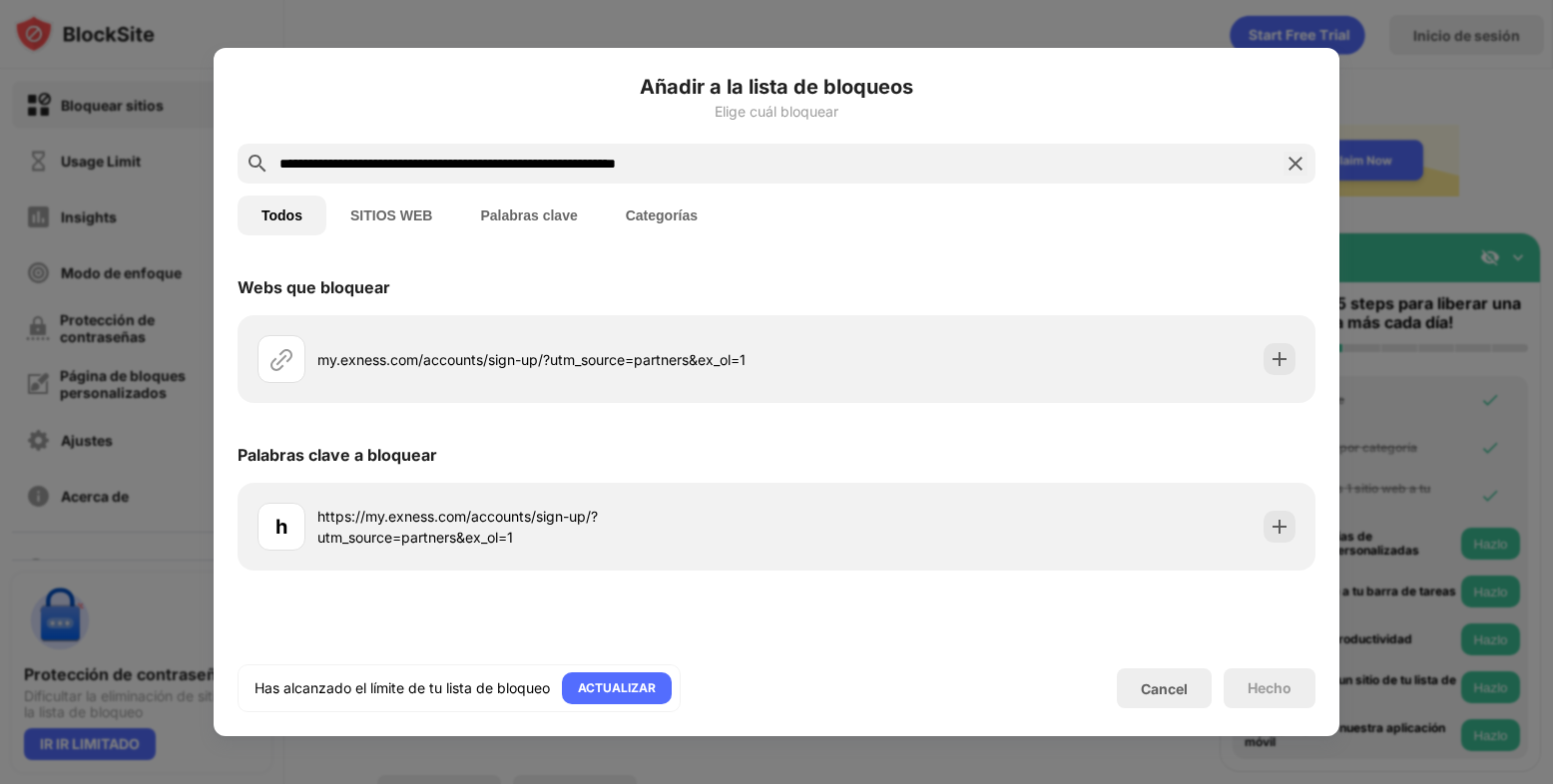 click at bounding box center [776, 392] 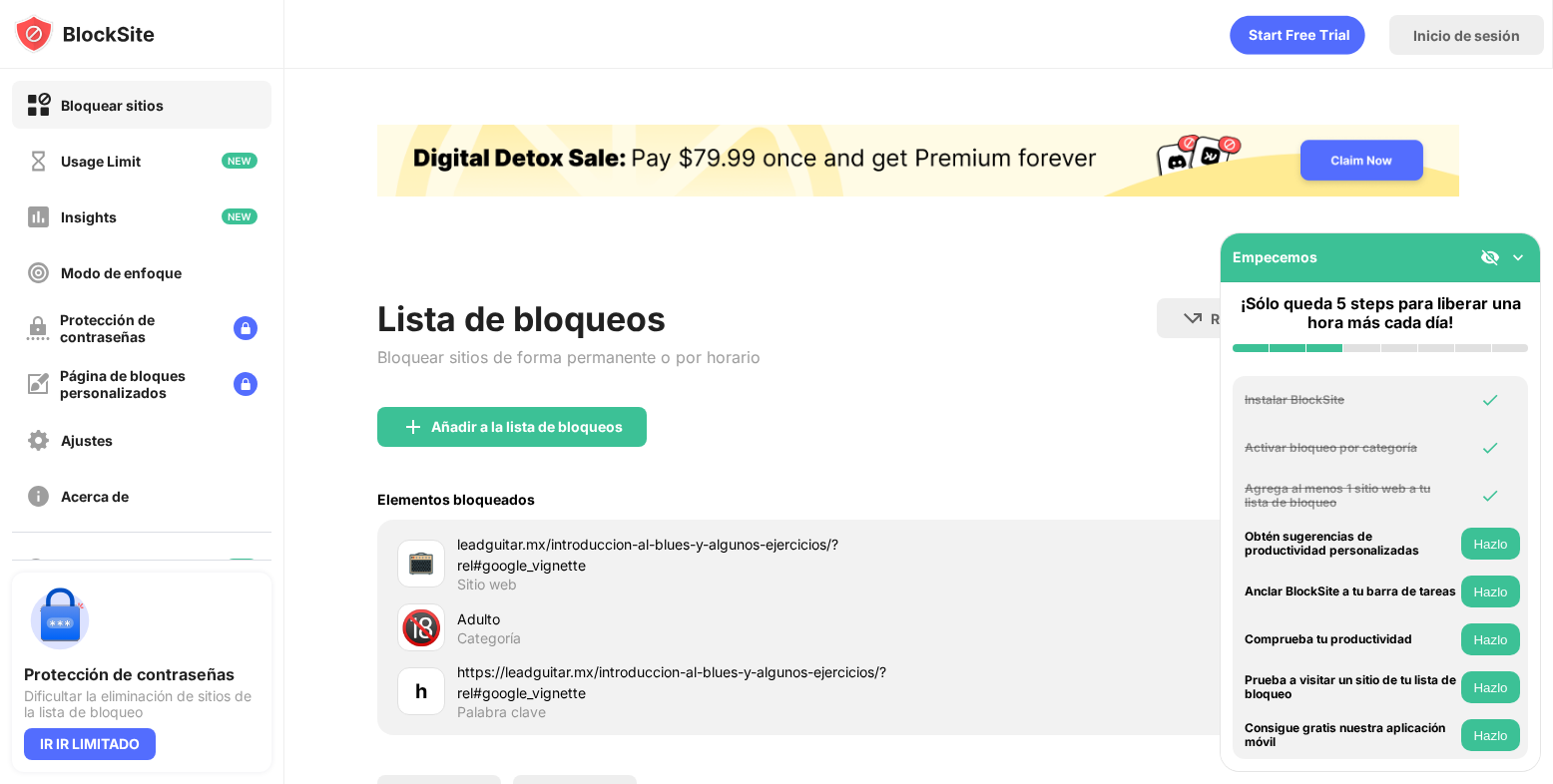 scroll, scrollTop: 178, scrollLeft: 0, axis: vertical 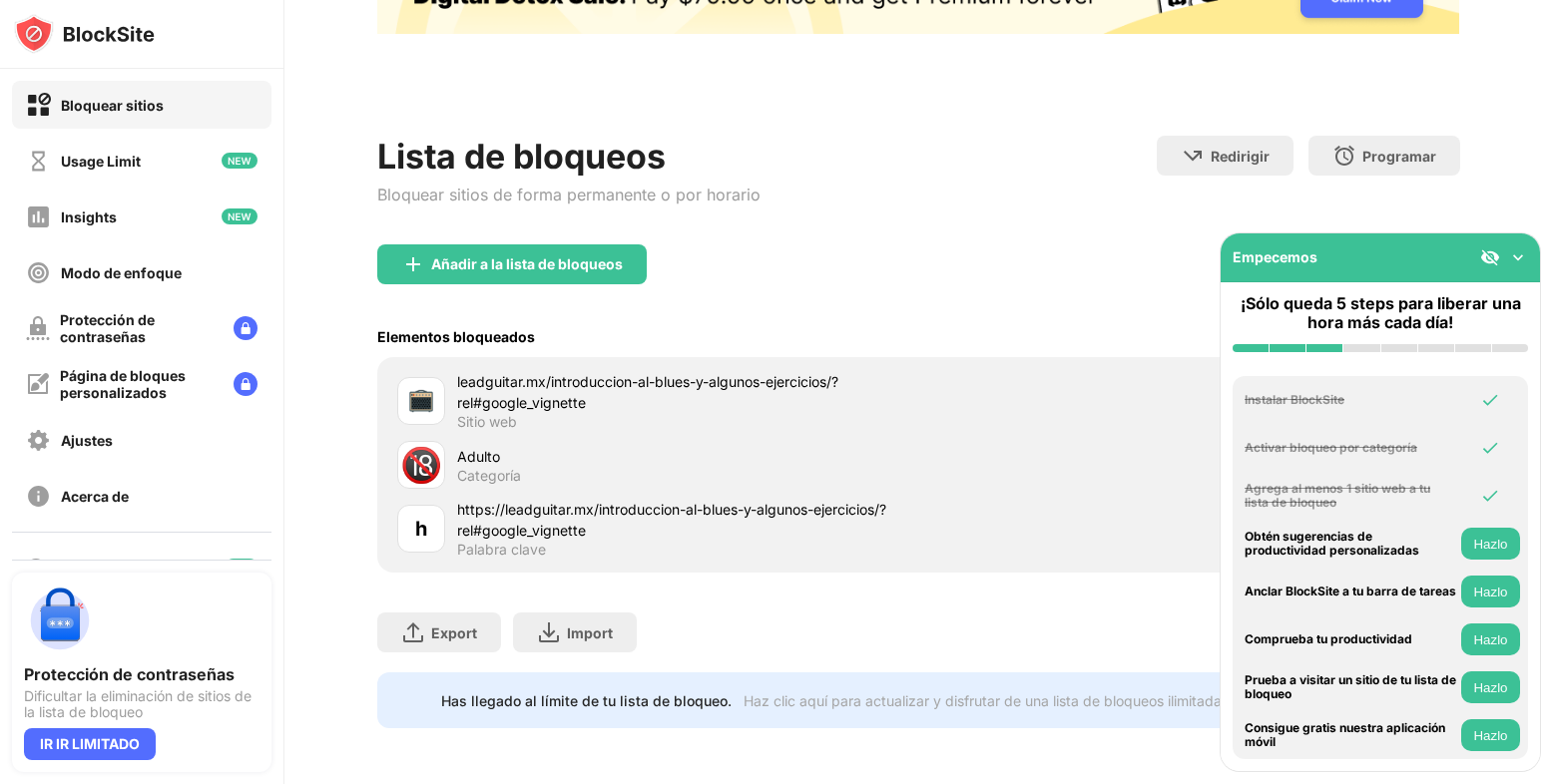 click on "Adulto" at bounding box center [688, 456] 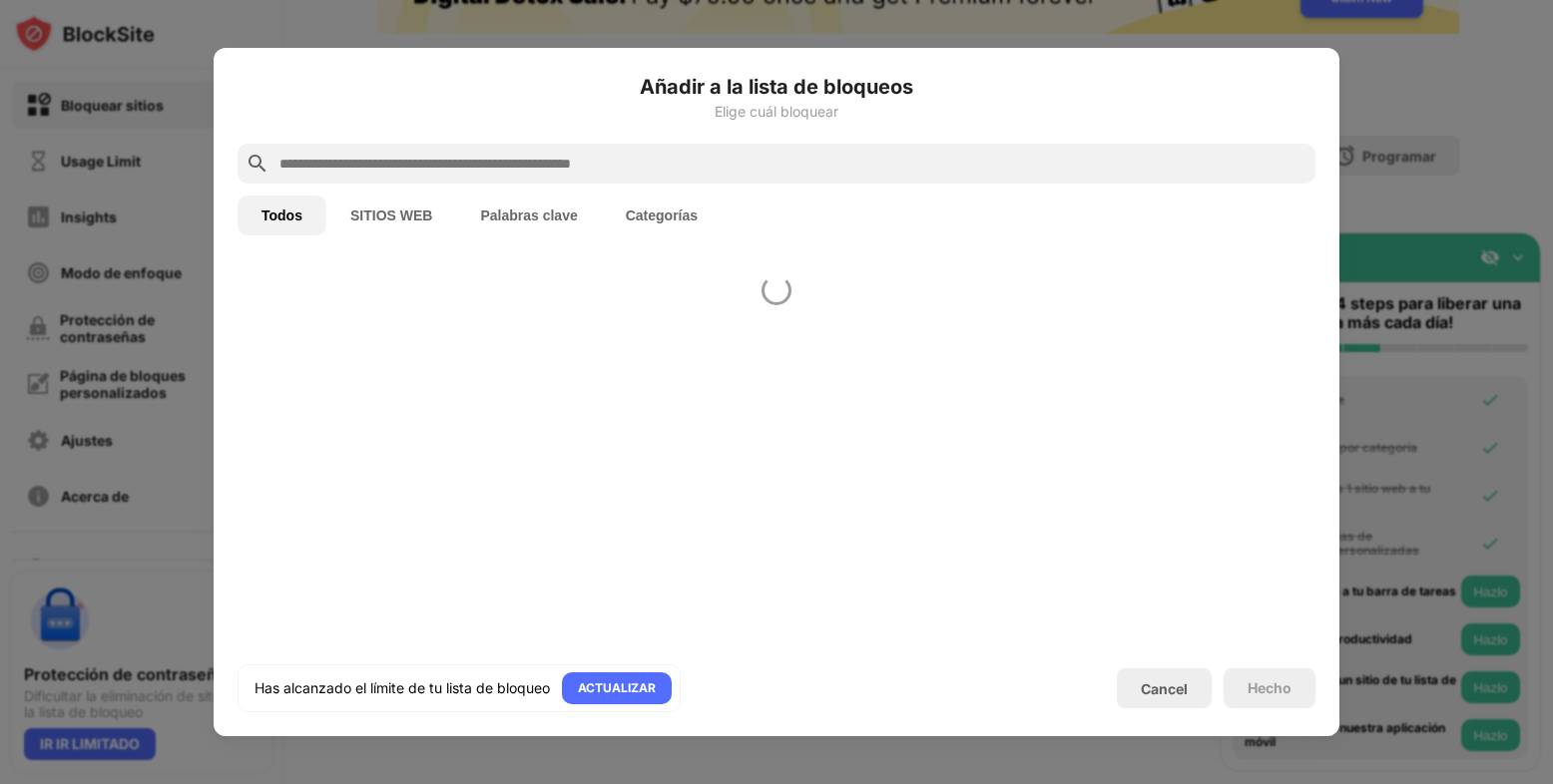 click at bounding box center [776, 392] 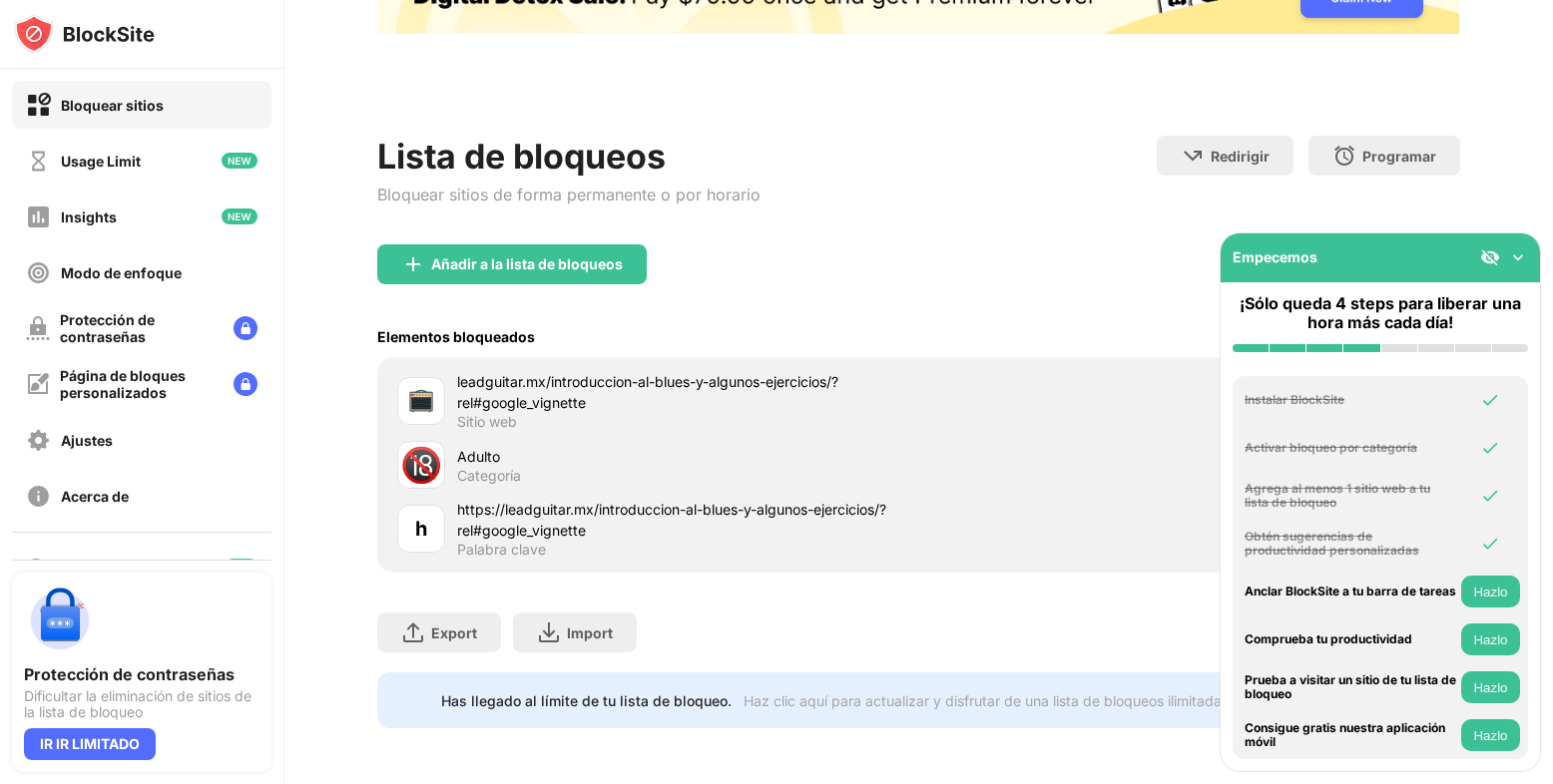 click on "Hazlo" at bounding box center (1490, 591) 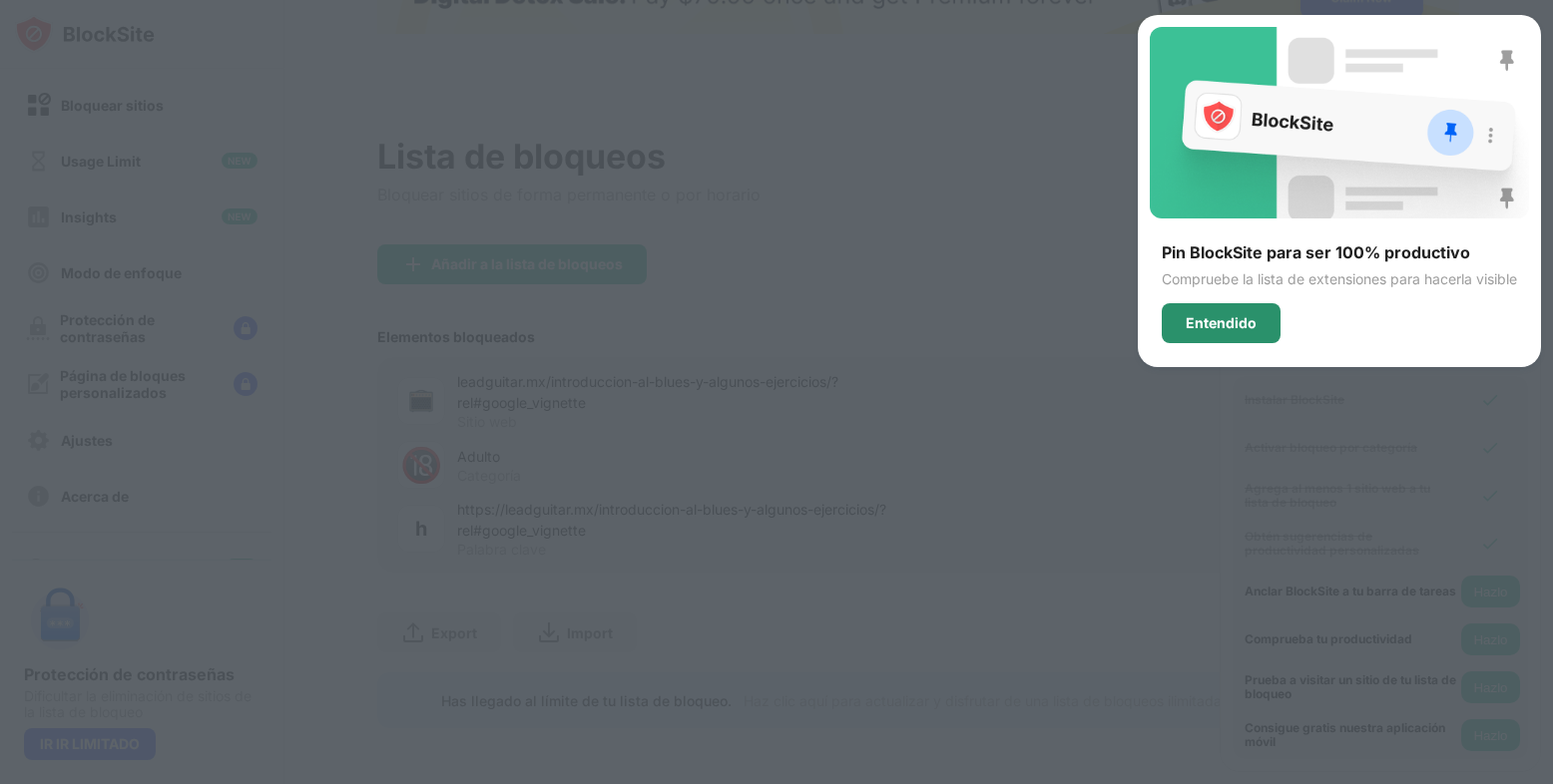 click on "Entendido" at bounding box center [1221, 323] 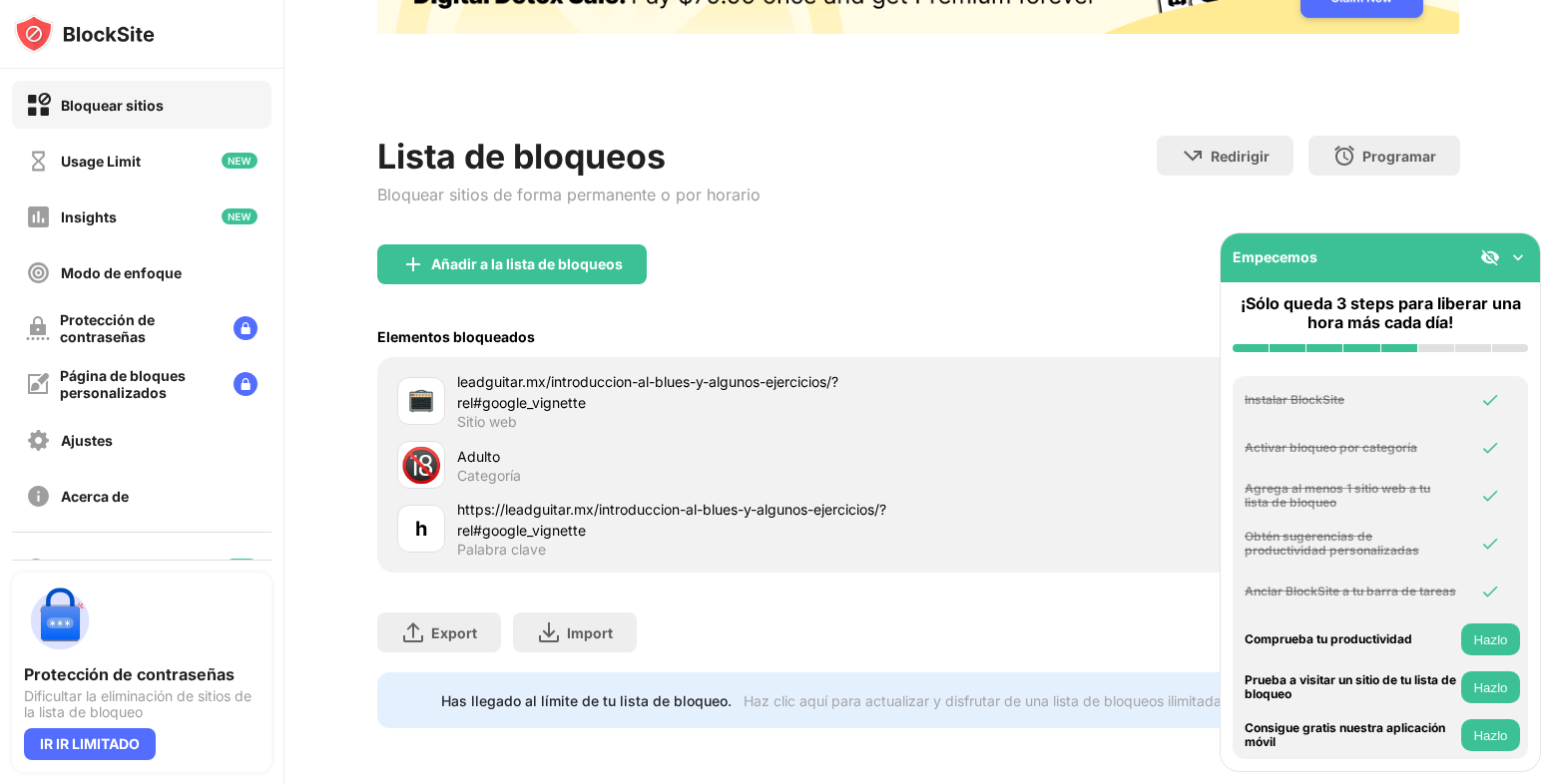 click on "Hazlo" at bounding box center (1490, 639) 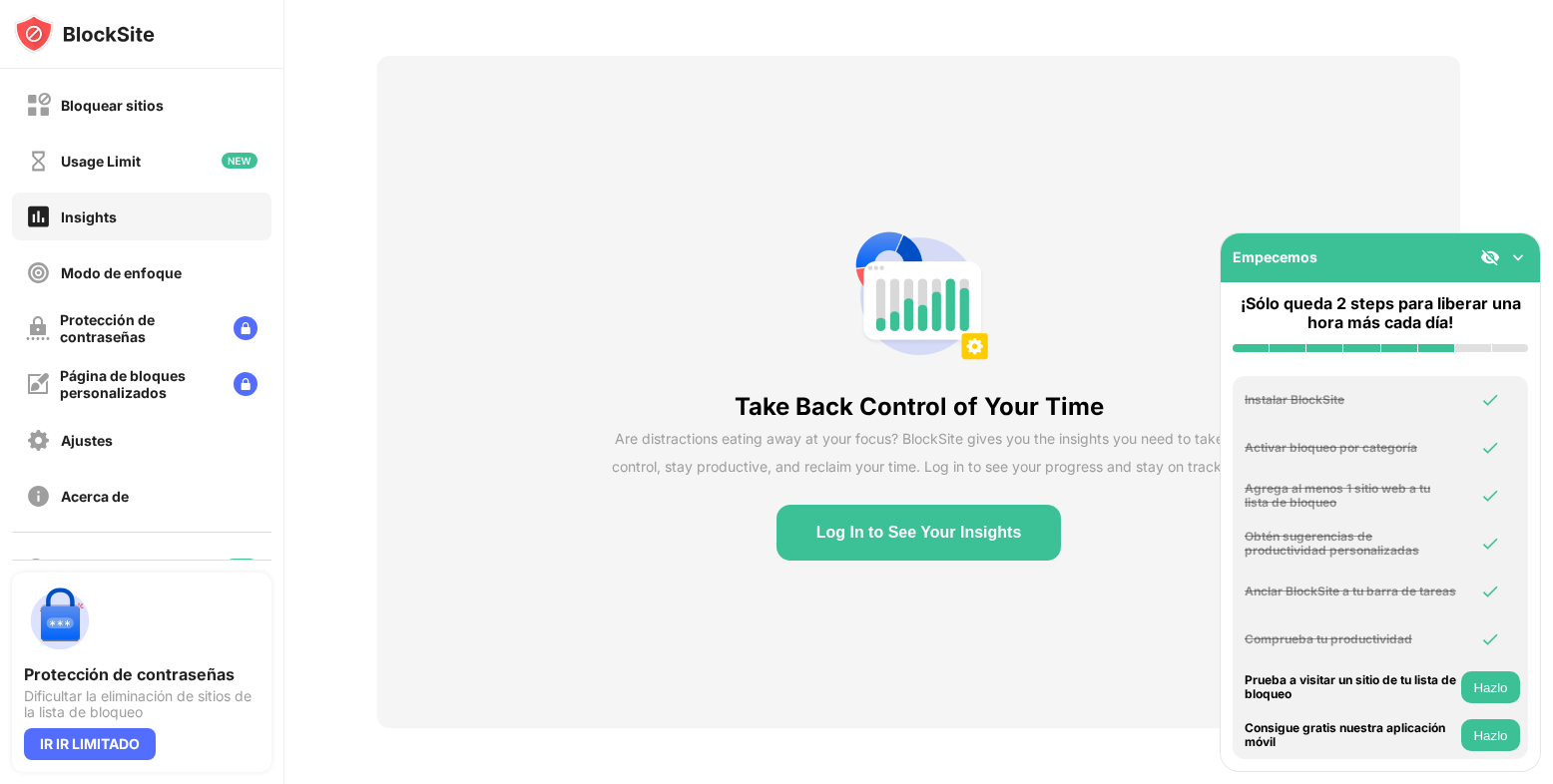 scroll, scrollTop: 84, scrollLeft: 0, axis: vertical 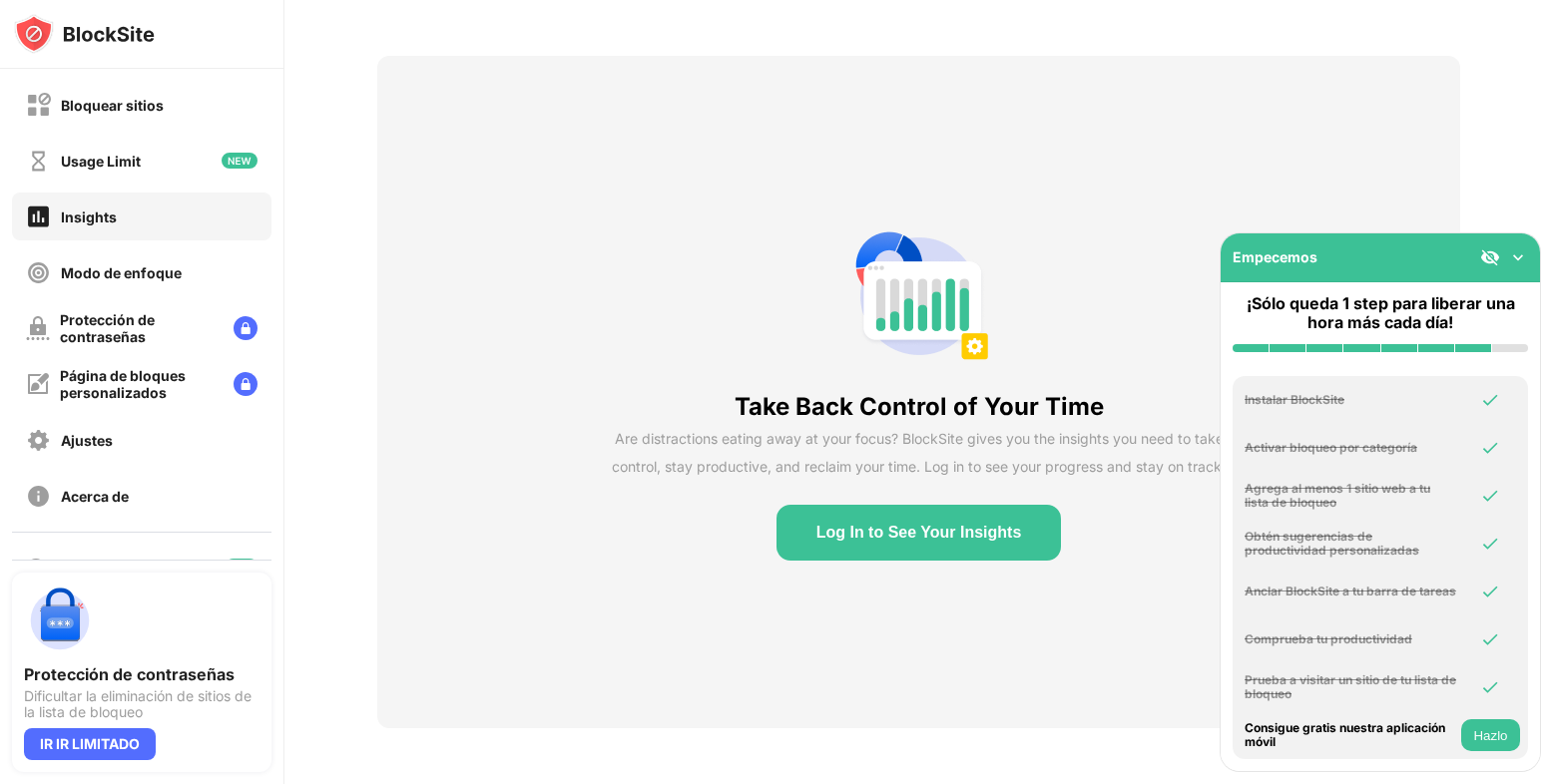 click on "Hazlo" at bounding box center [1490, 735] 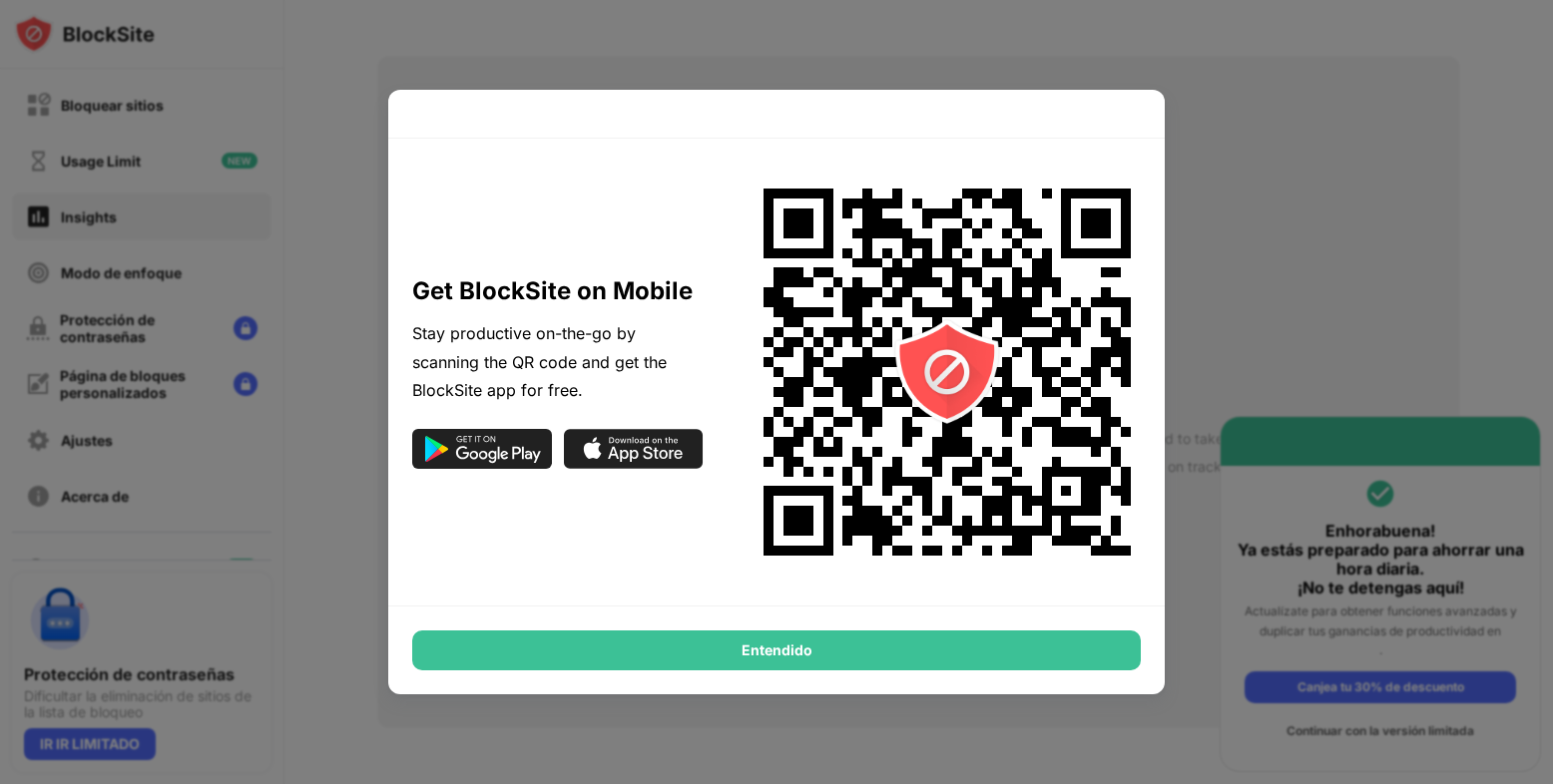 click on "Entendido" at bounding box center (776, 650) 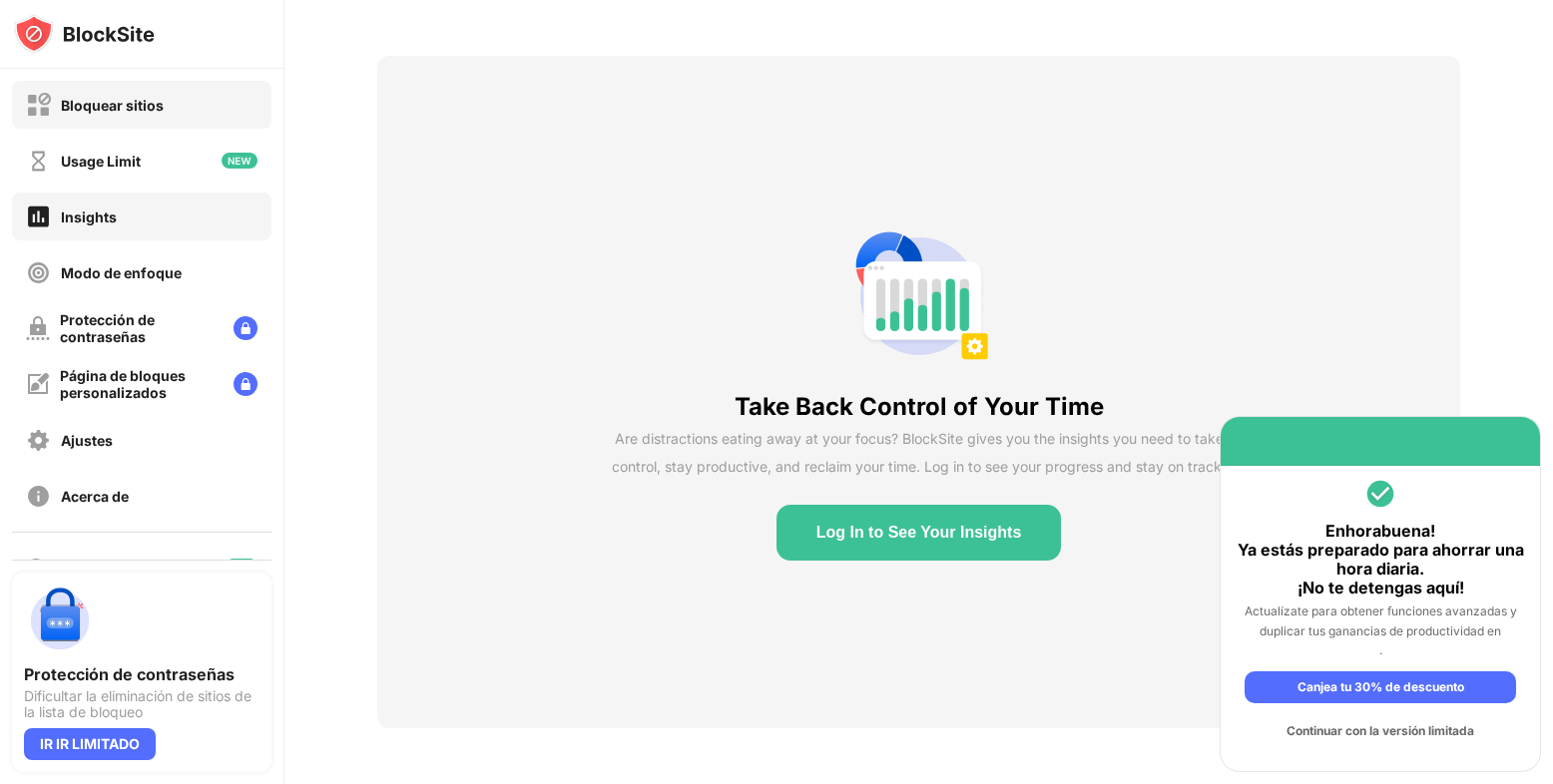 click on "Bloquear sitios" at bounding box center [112, 105] 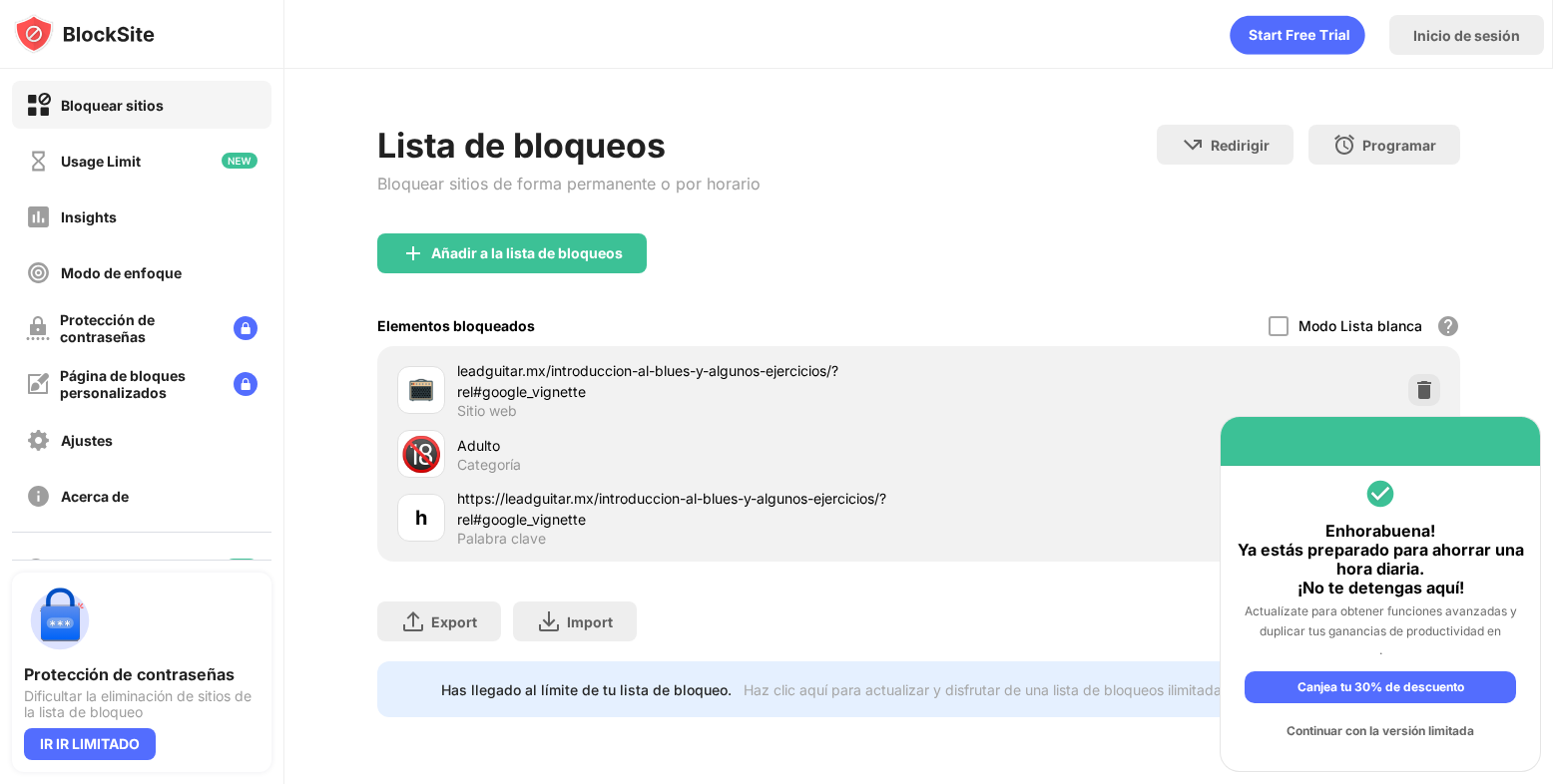 scroll, scrollTop: 0, scrollLeft: 0, axis: both 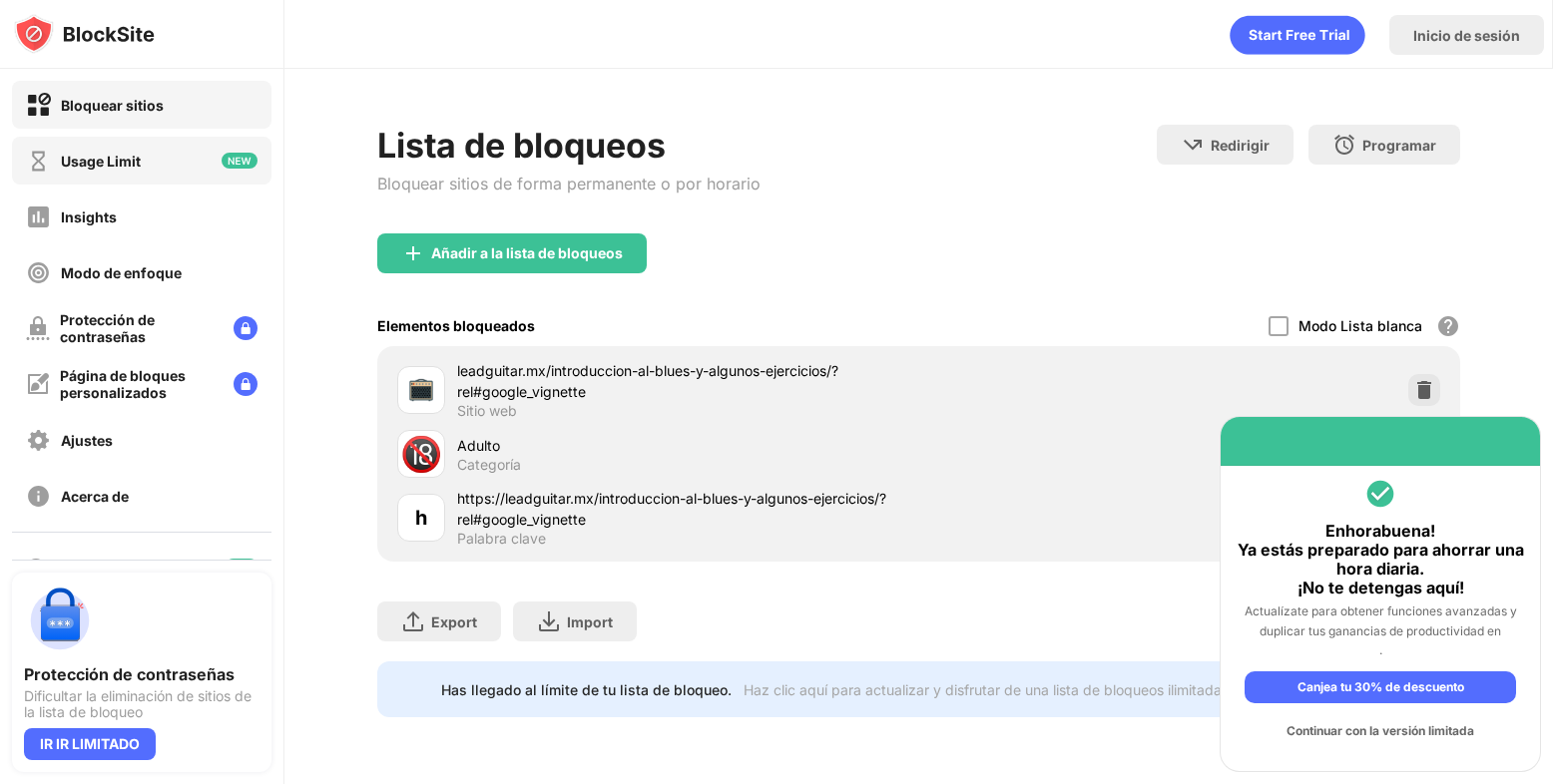 click on "Usage Limit" at bounding box center (83, 161) 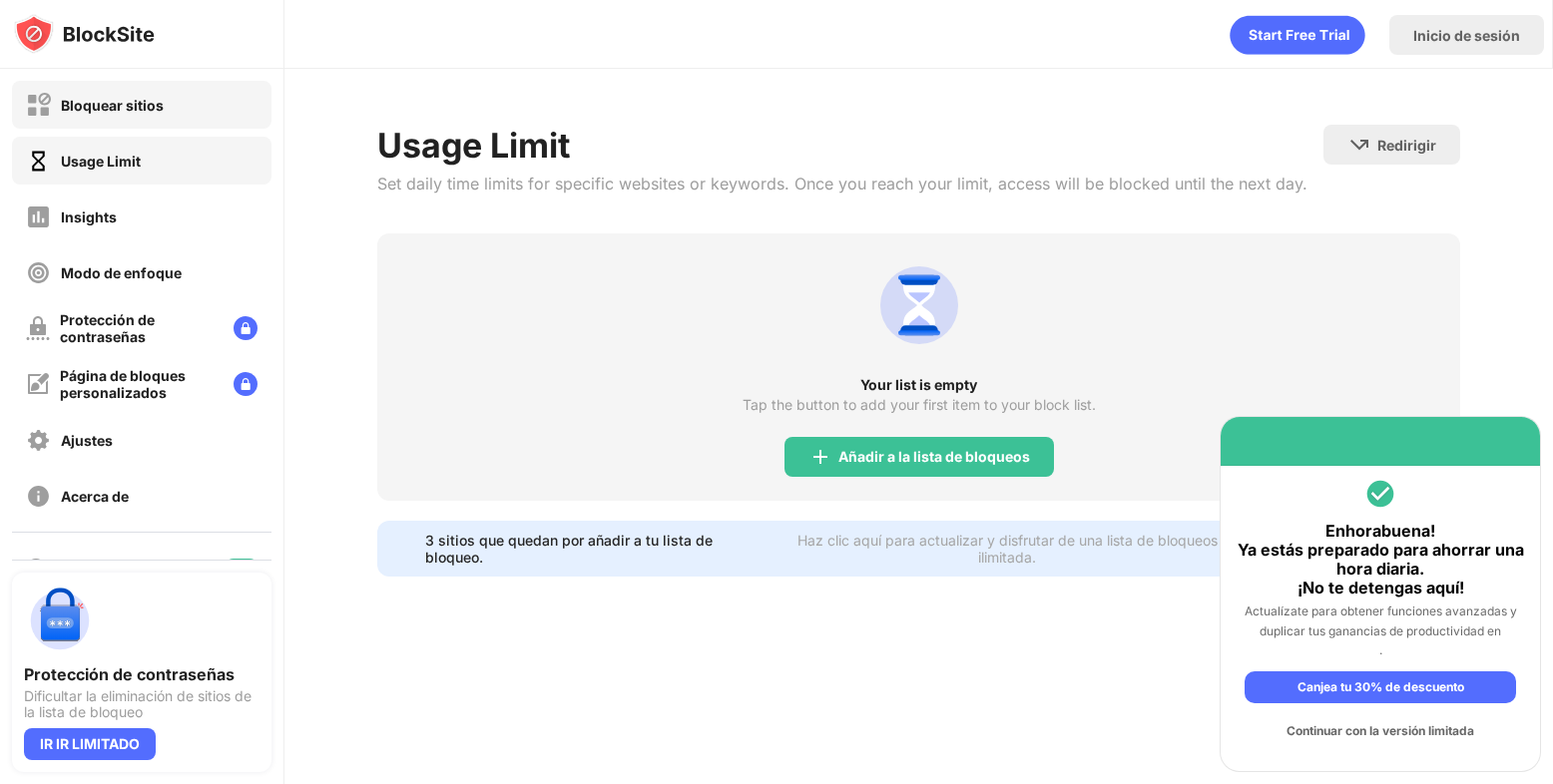 click on "Bloquear sitios" at bounding box center [112, 105] 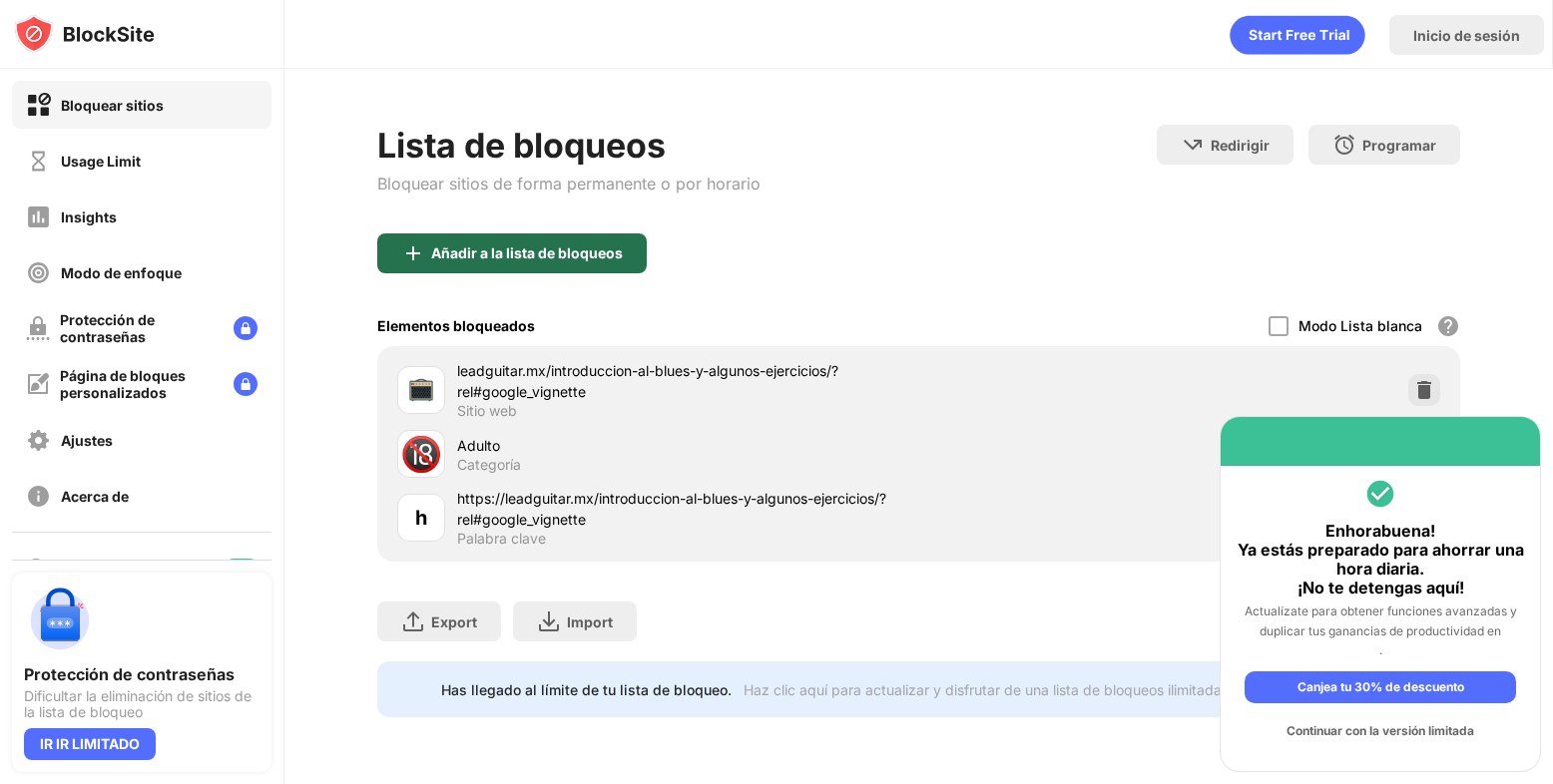 click on "Añadir a la lista de bloqueos" at bounding box center [512, 253] 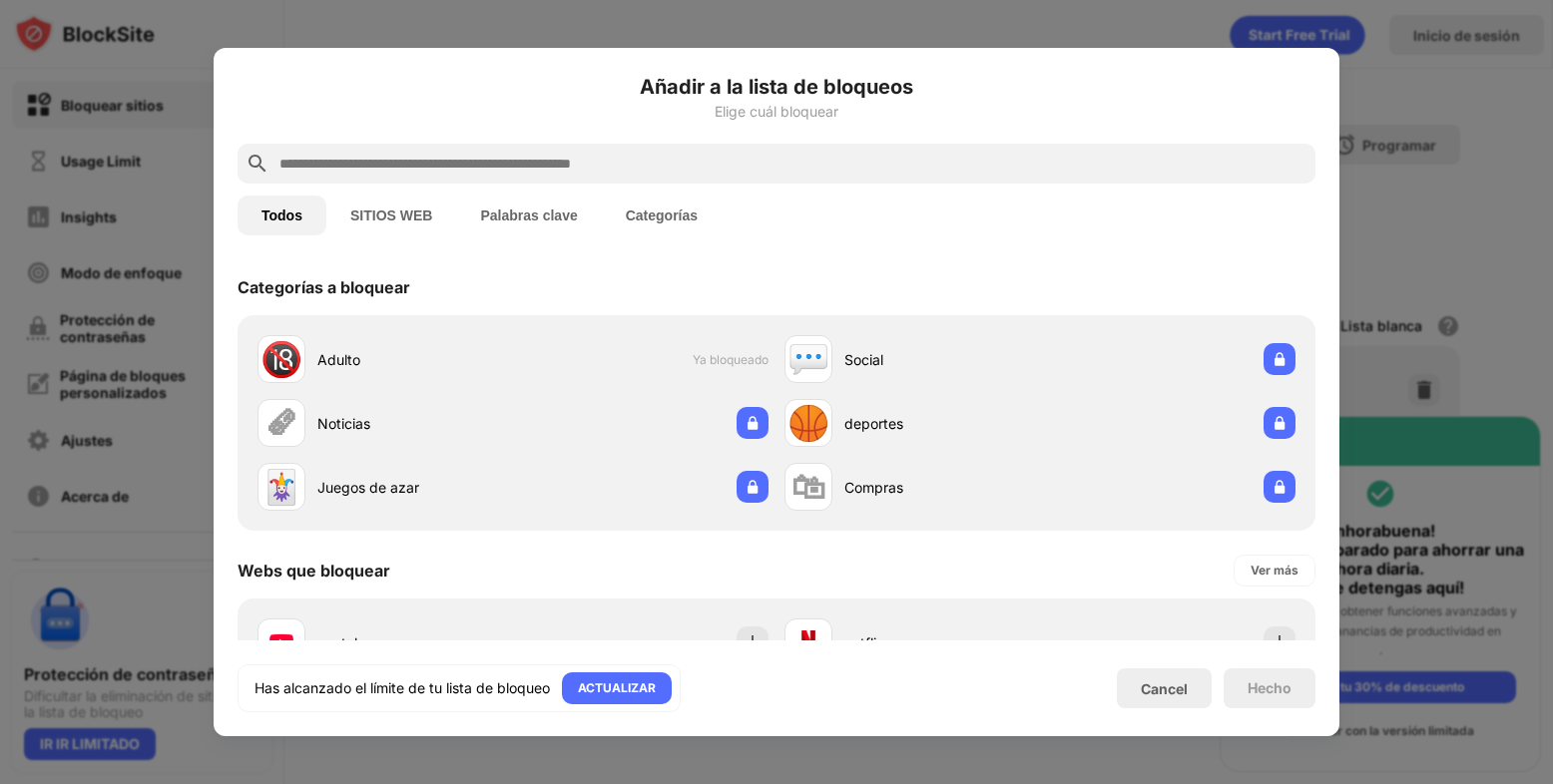 click at bounding box center [776, 164] 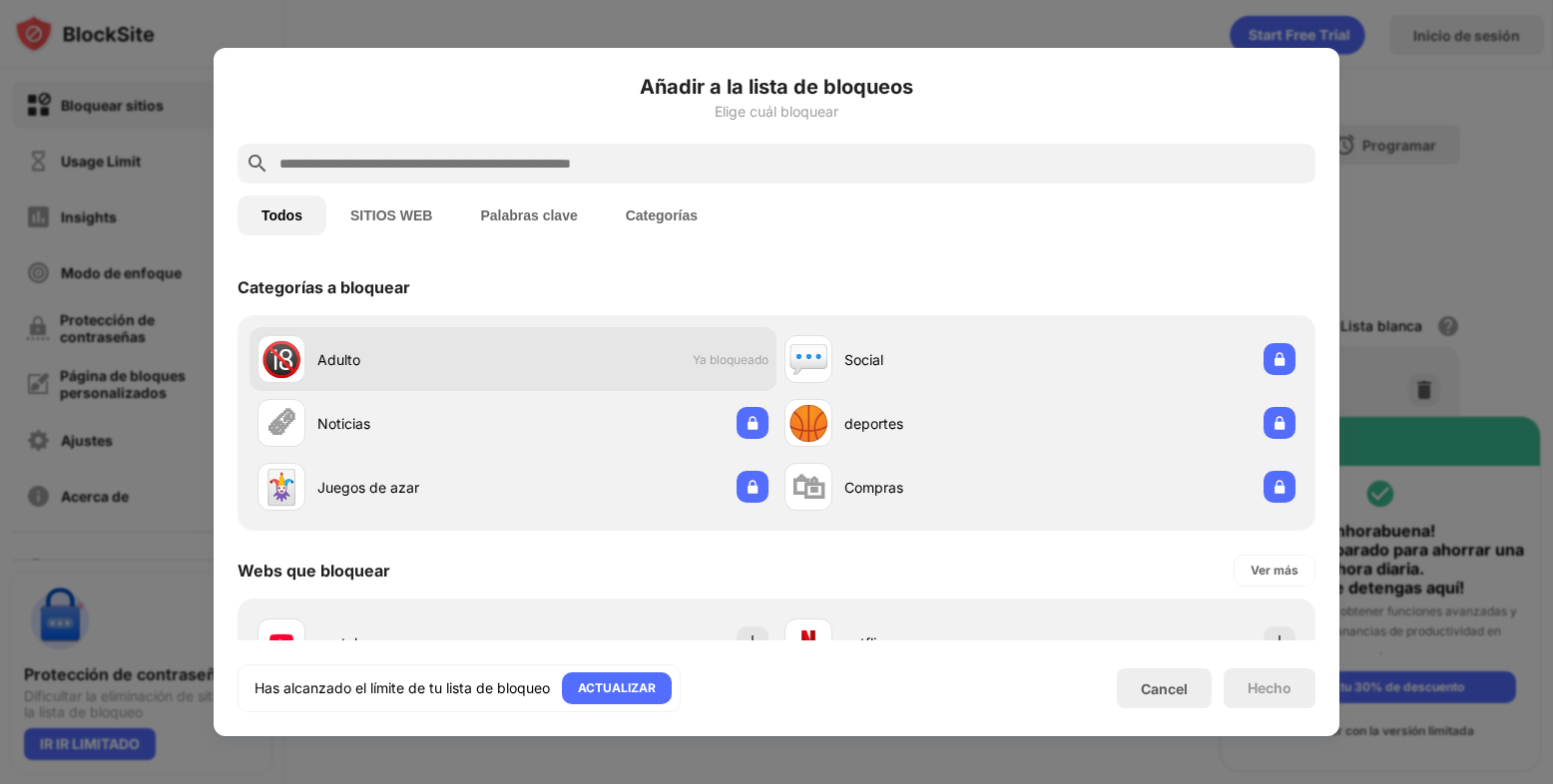 click on "Ya bloqueado" at bounding box center (731, 359) 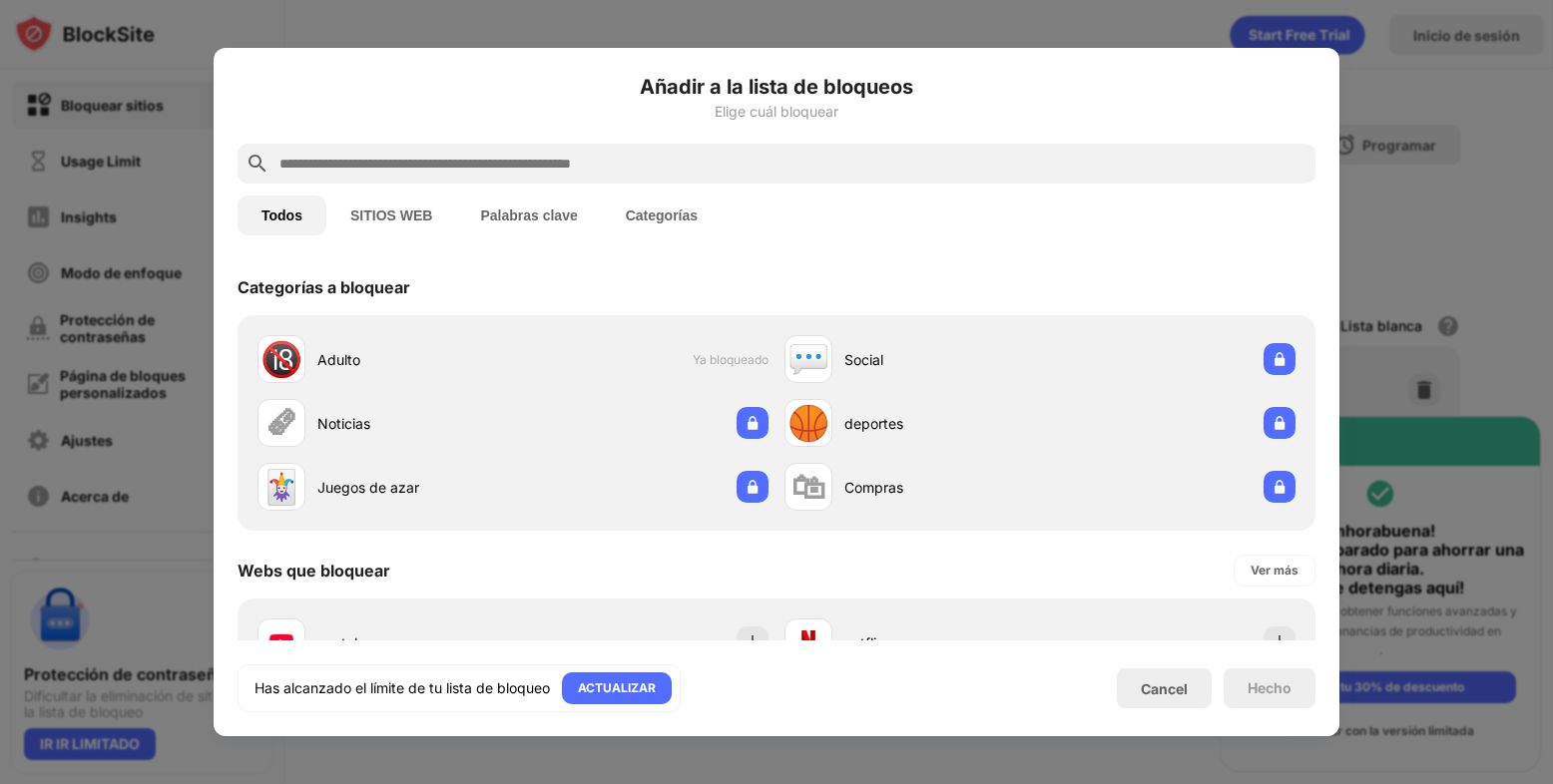 click at bounding box center (792, 164) 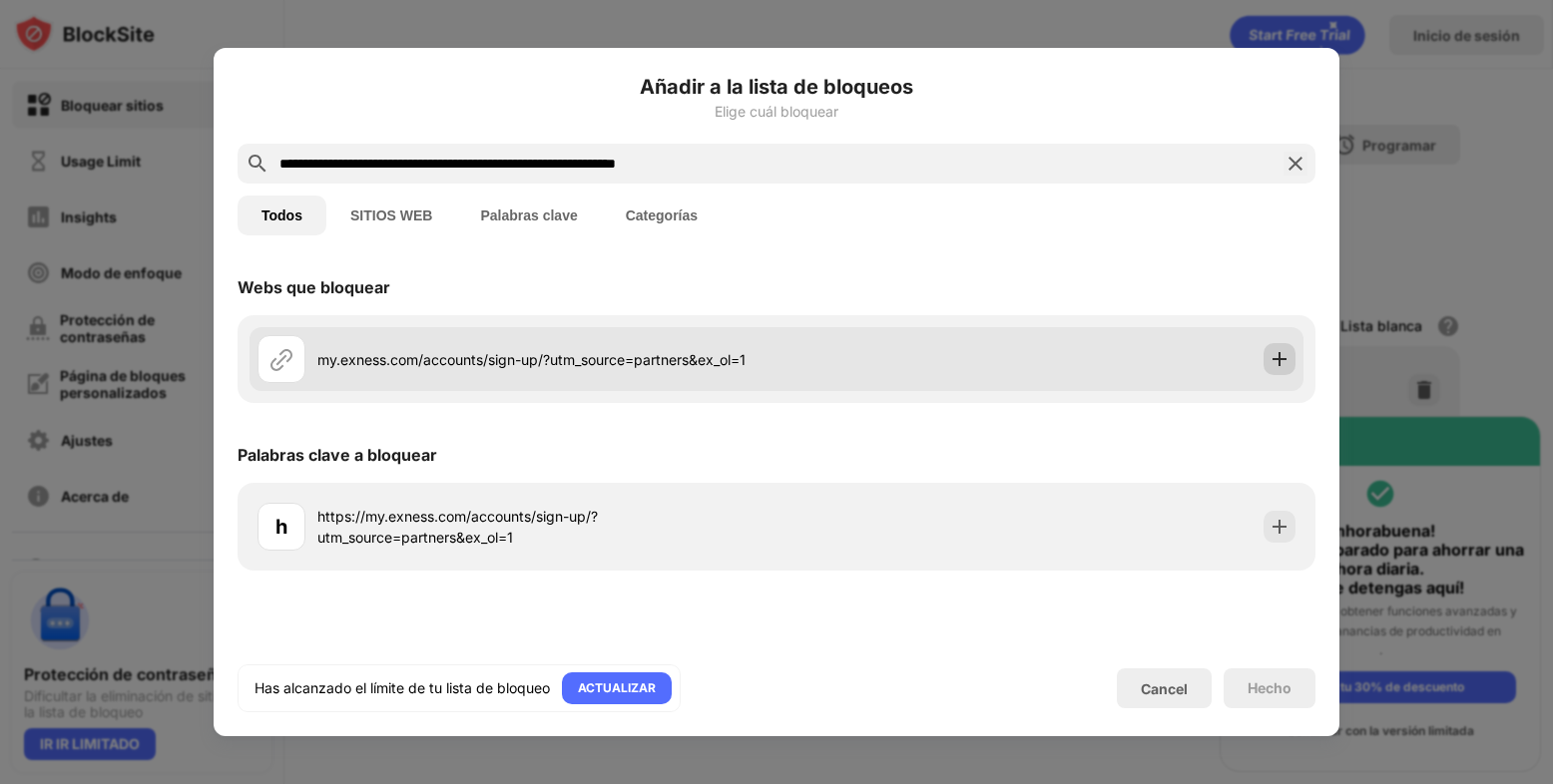type on "**********" 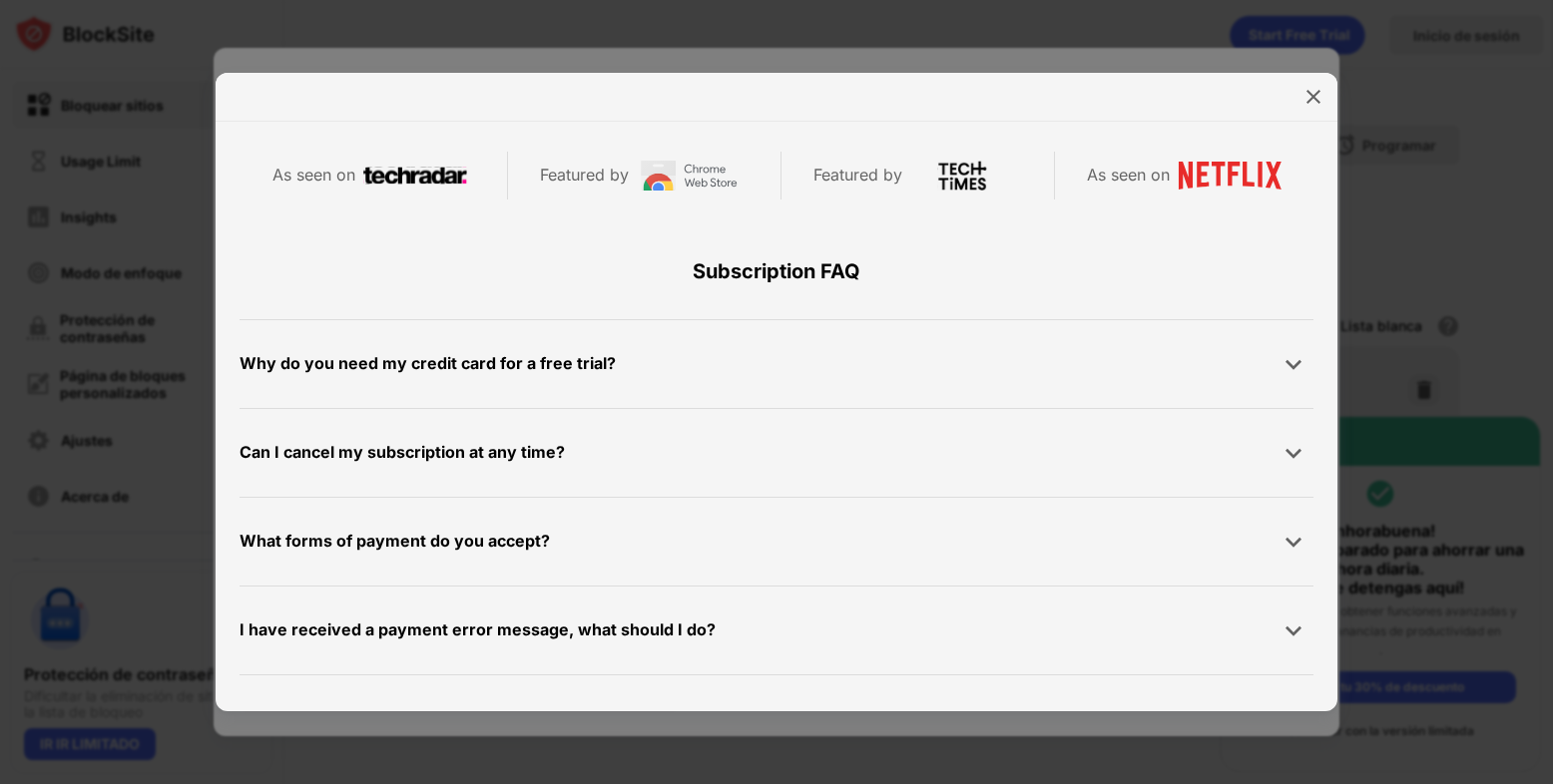 scroll, scrollTop: 950, scrollLeft: 0, axis: vertical 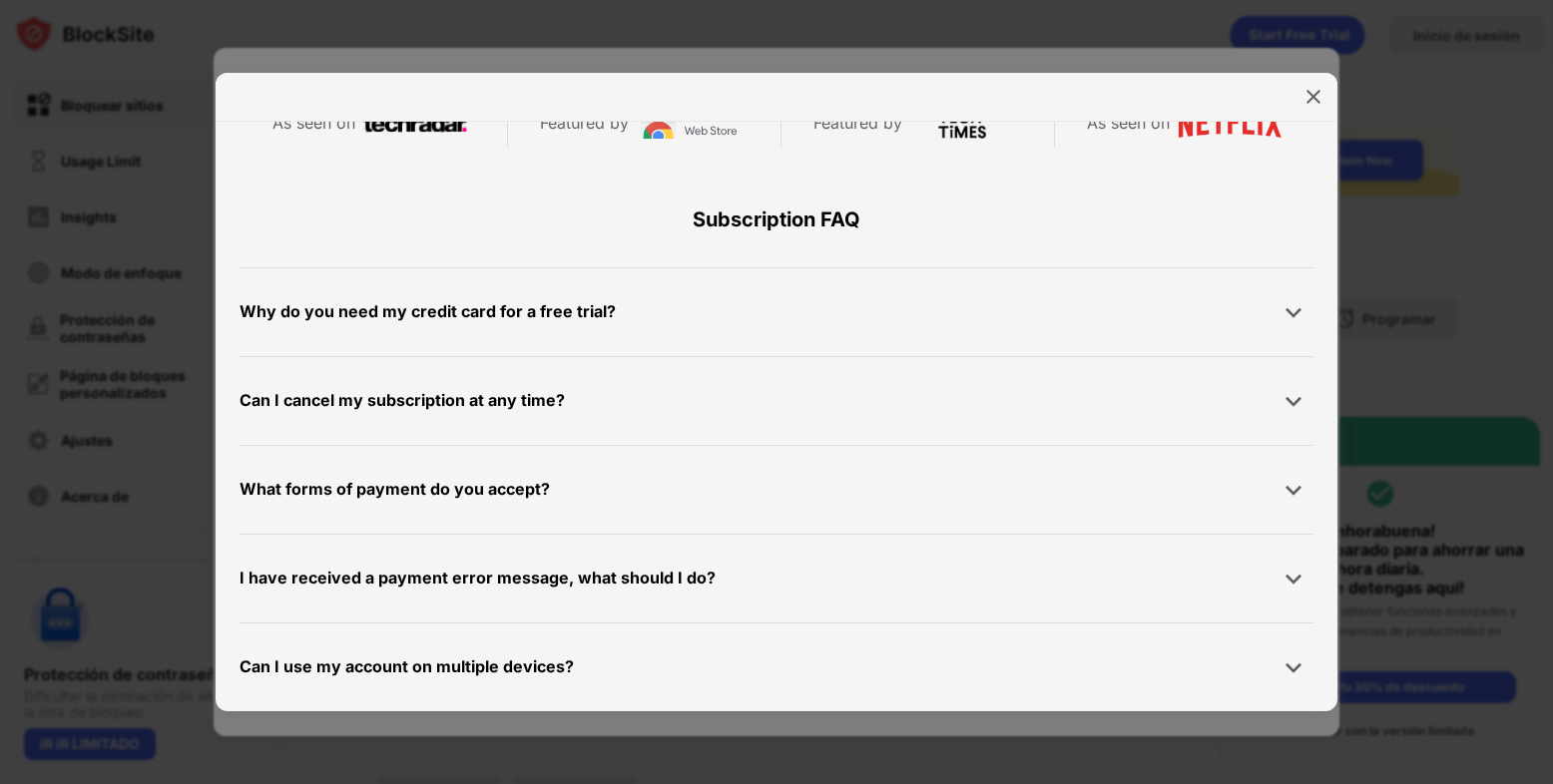 click at bounding box center [776, 97] 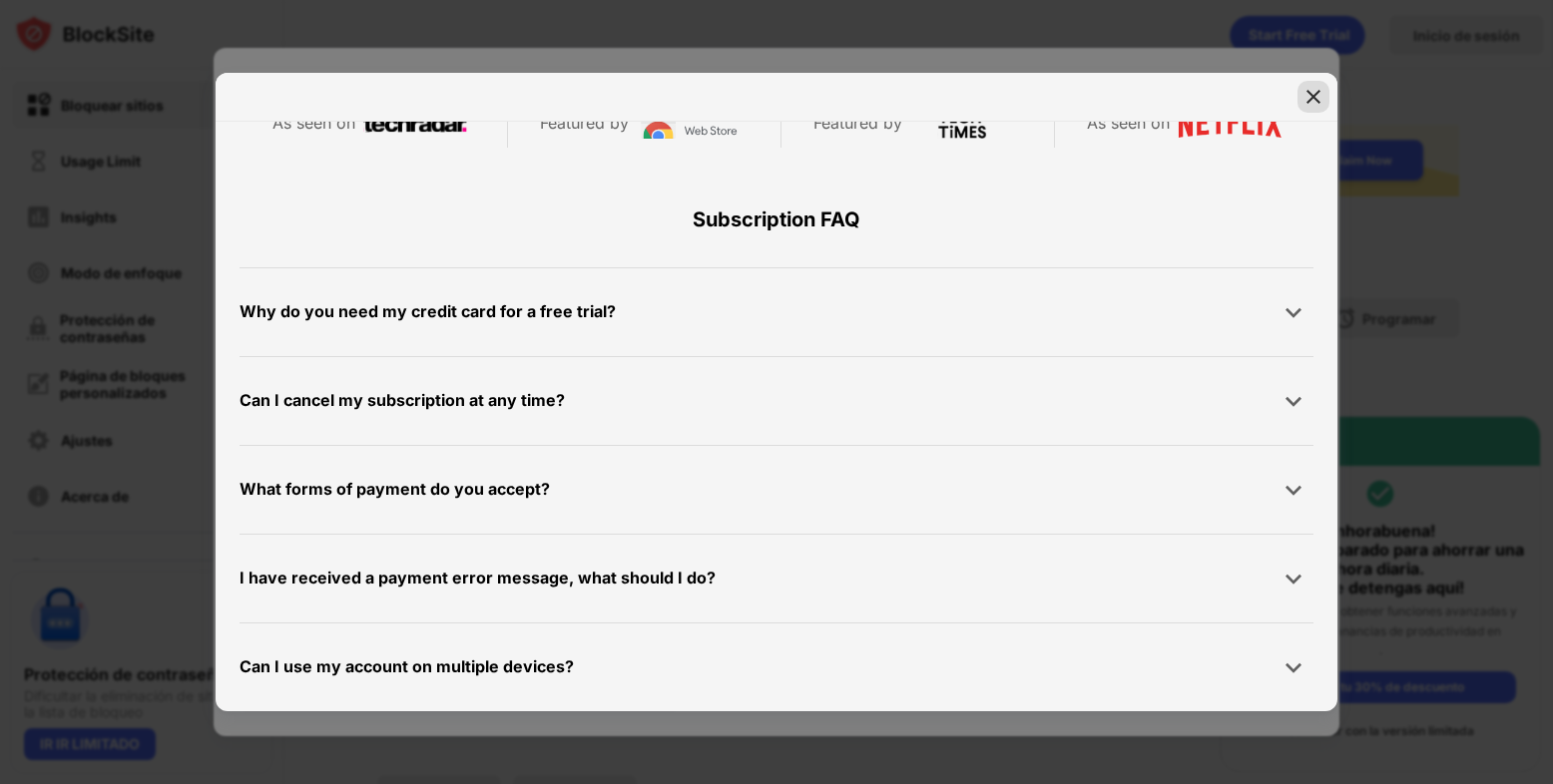 click at bounding box center (1313, 97) 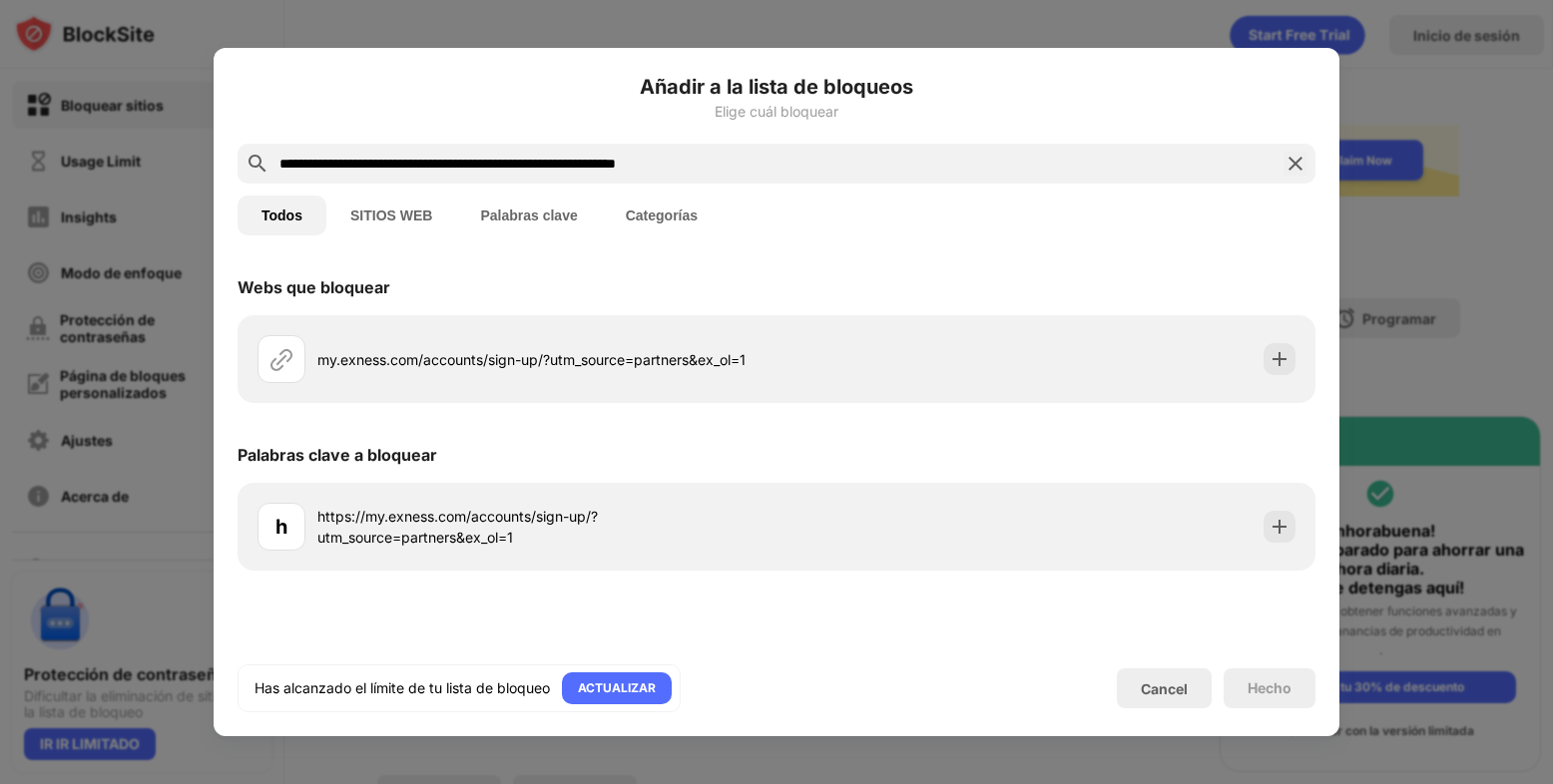 click on "SITIOS WEB" at bounding box center (391, 215) 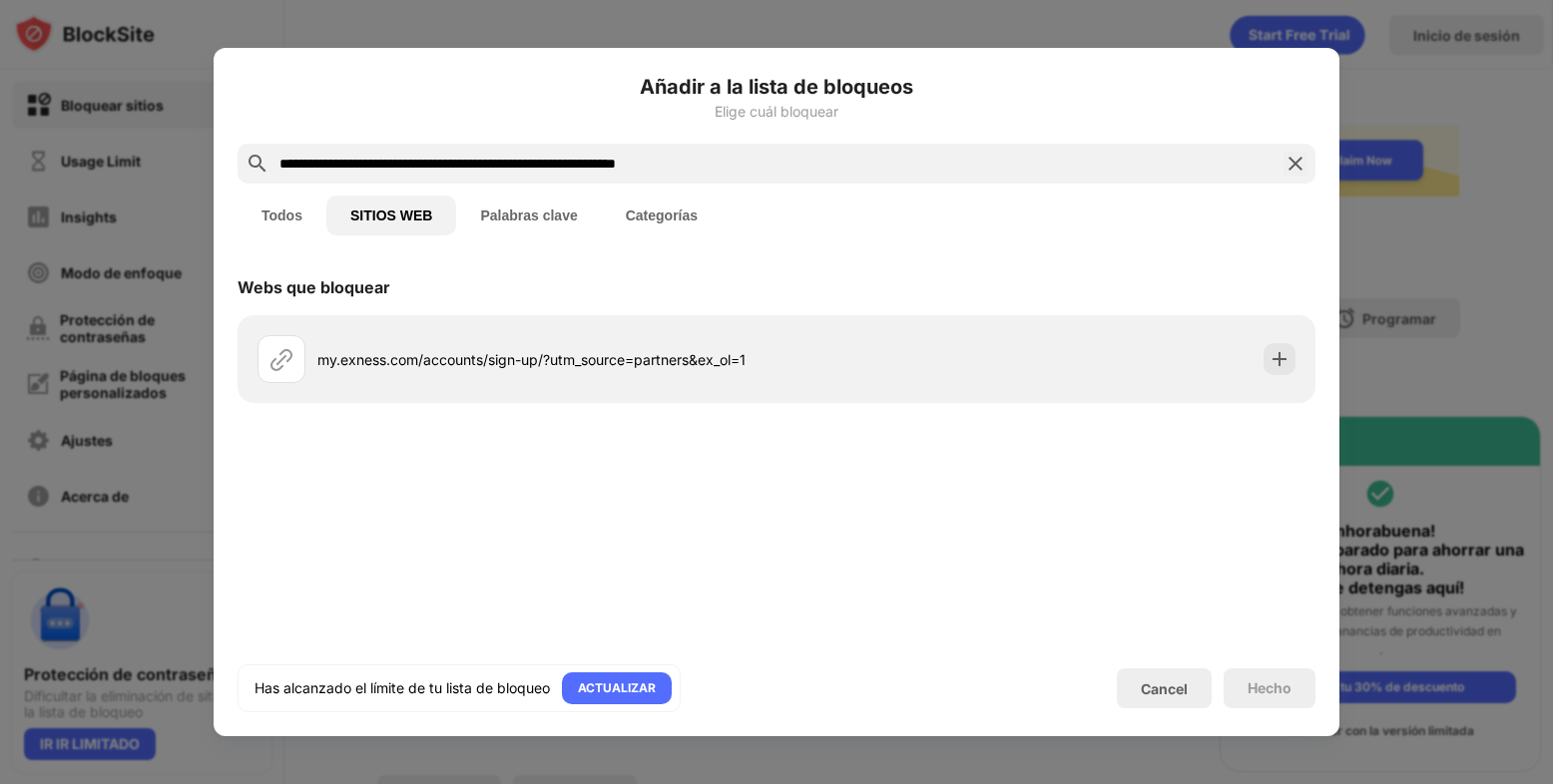 click on "Palabras clave" at bounding box center [528, 215] 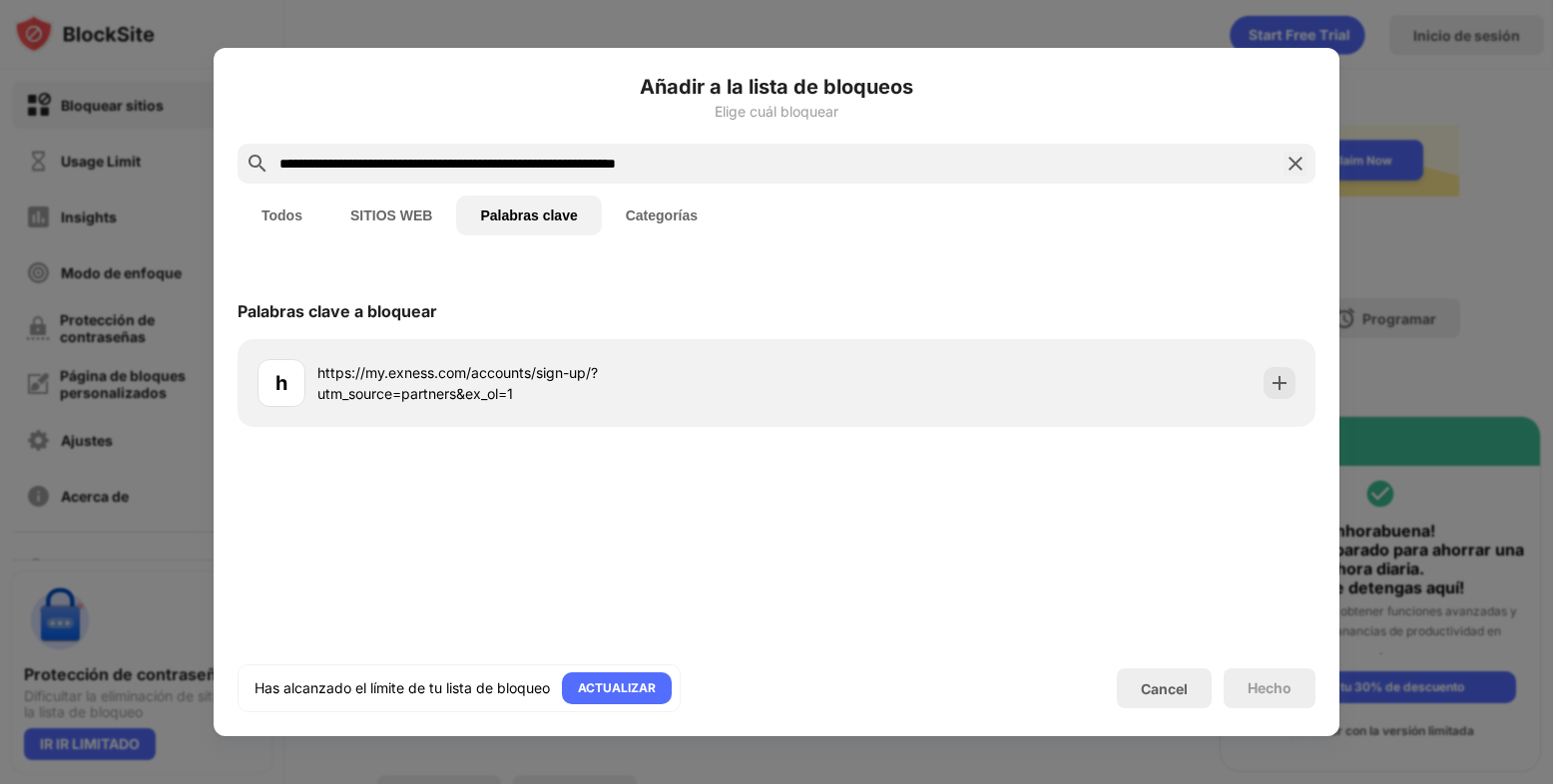 click at bounding box center (776, 392) 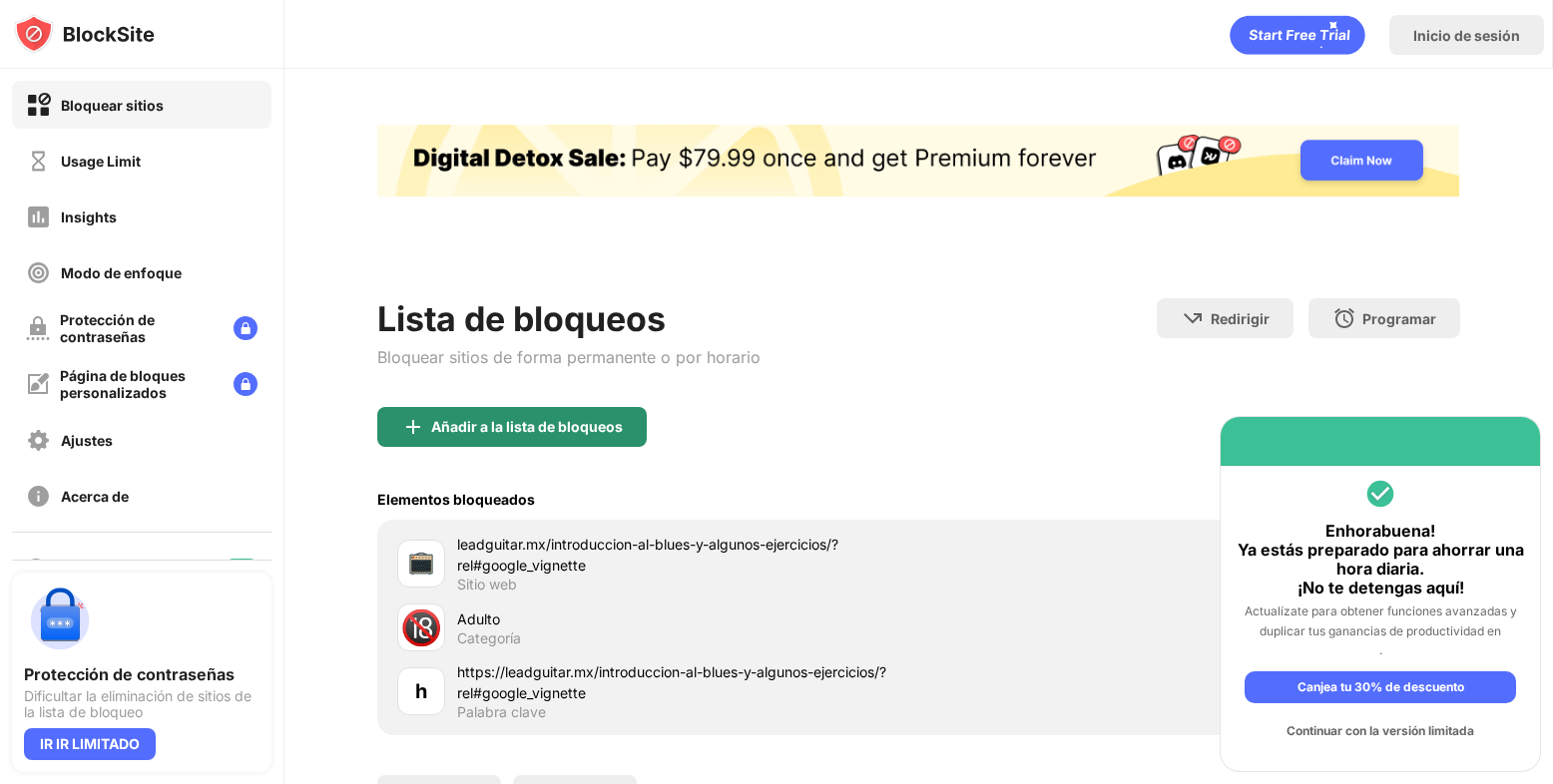 click on "Añadir a la lista de bloqueos" at bounding box center [527, 427] 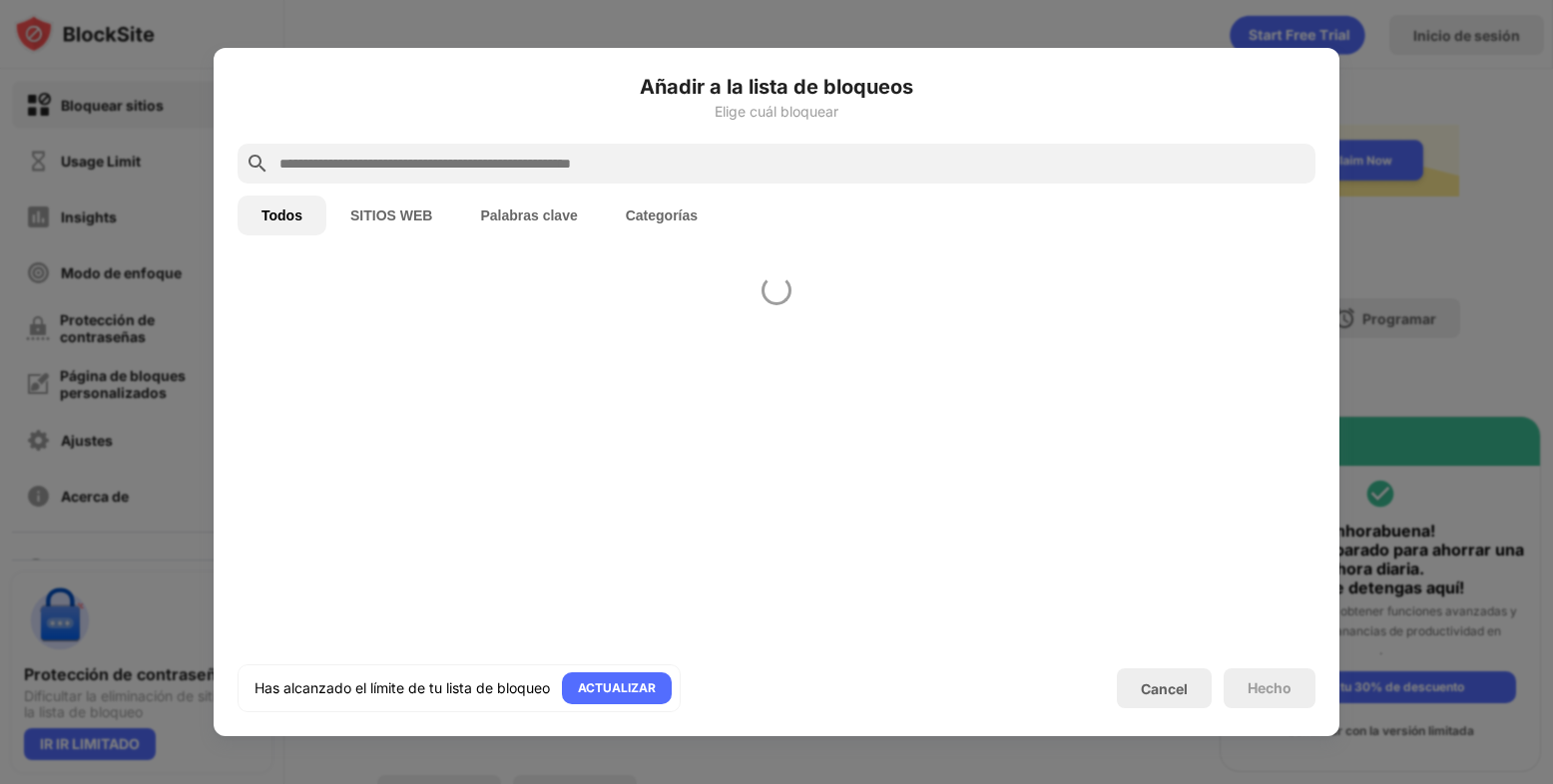 scroll, scrollTop: 0, scrollLeft: 0, axis: both 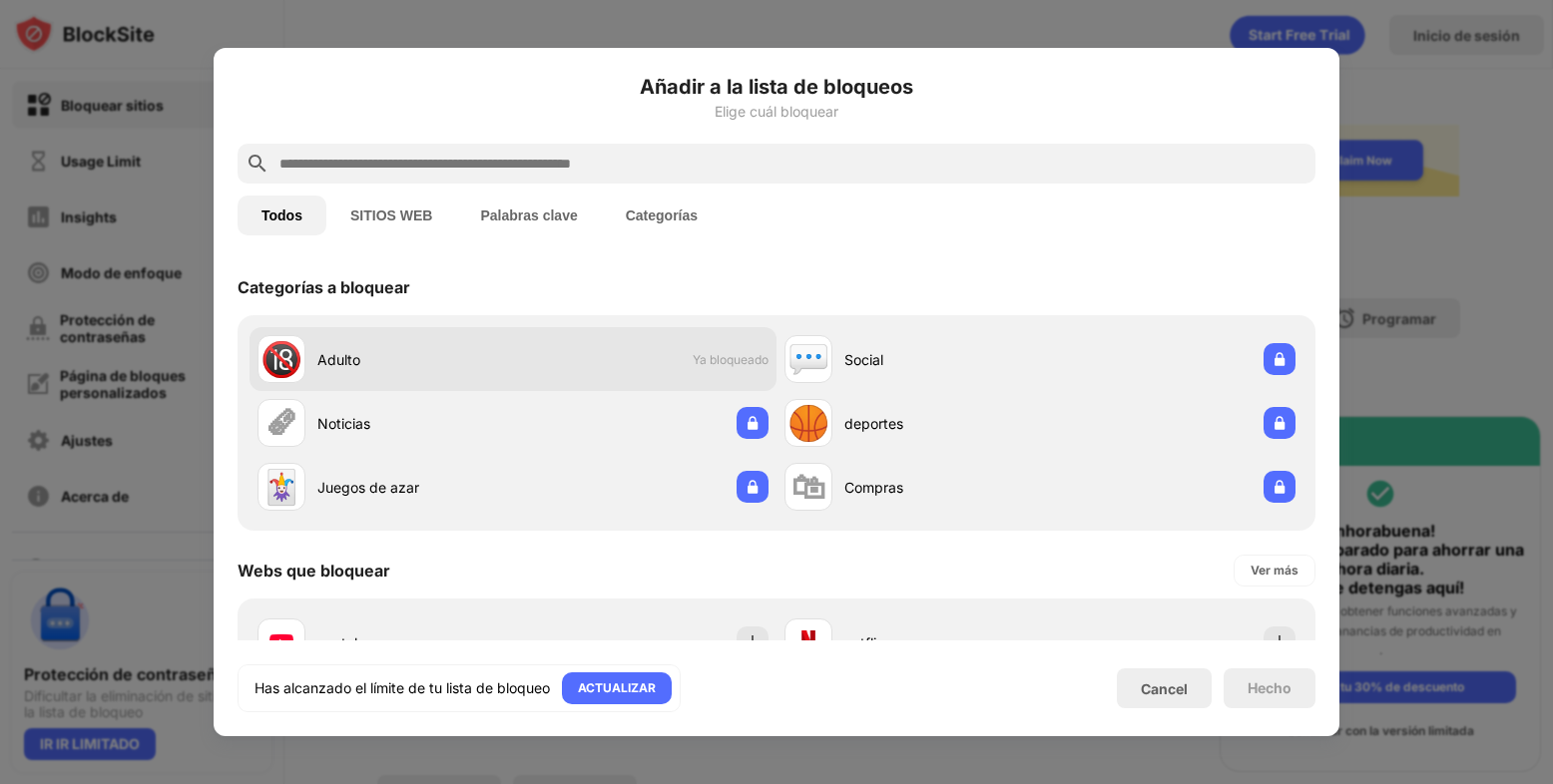 click on "🔞 Adulto Ya bloqueado" at bounding box center [513, 359] 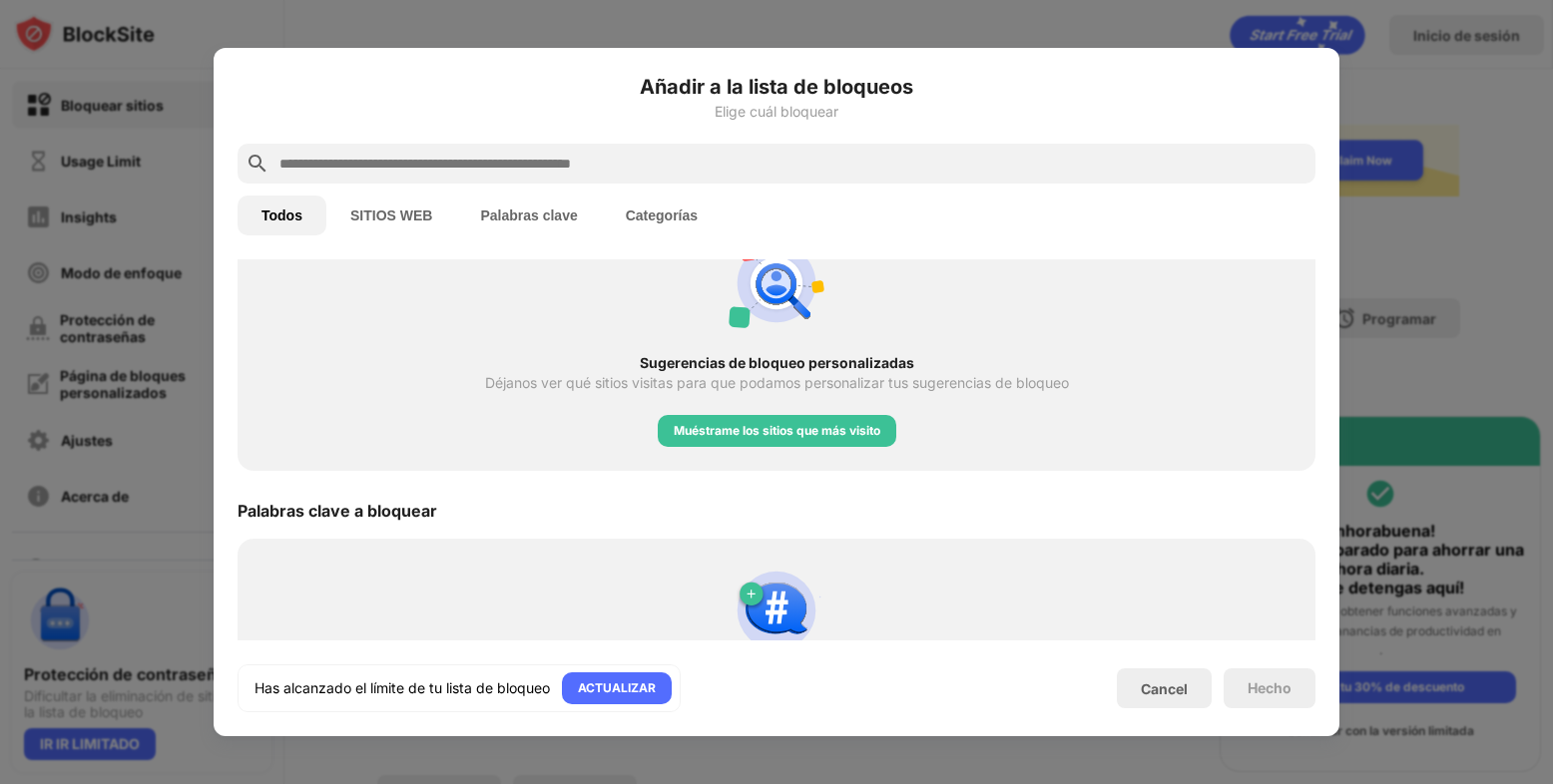 scroll, scrollTop: 900, scrollLeft: 0, axis: vertical 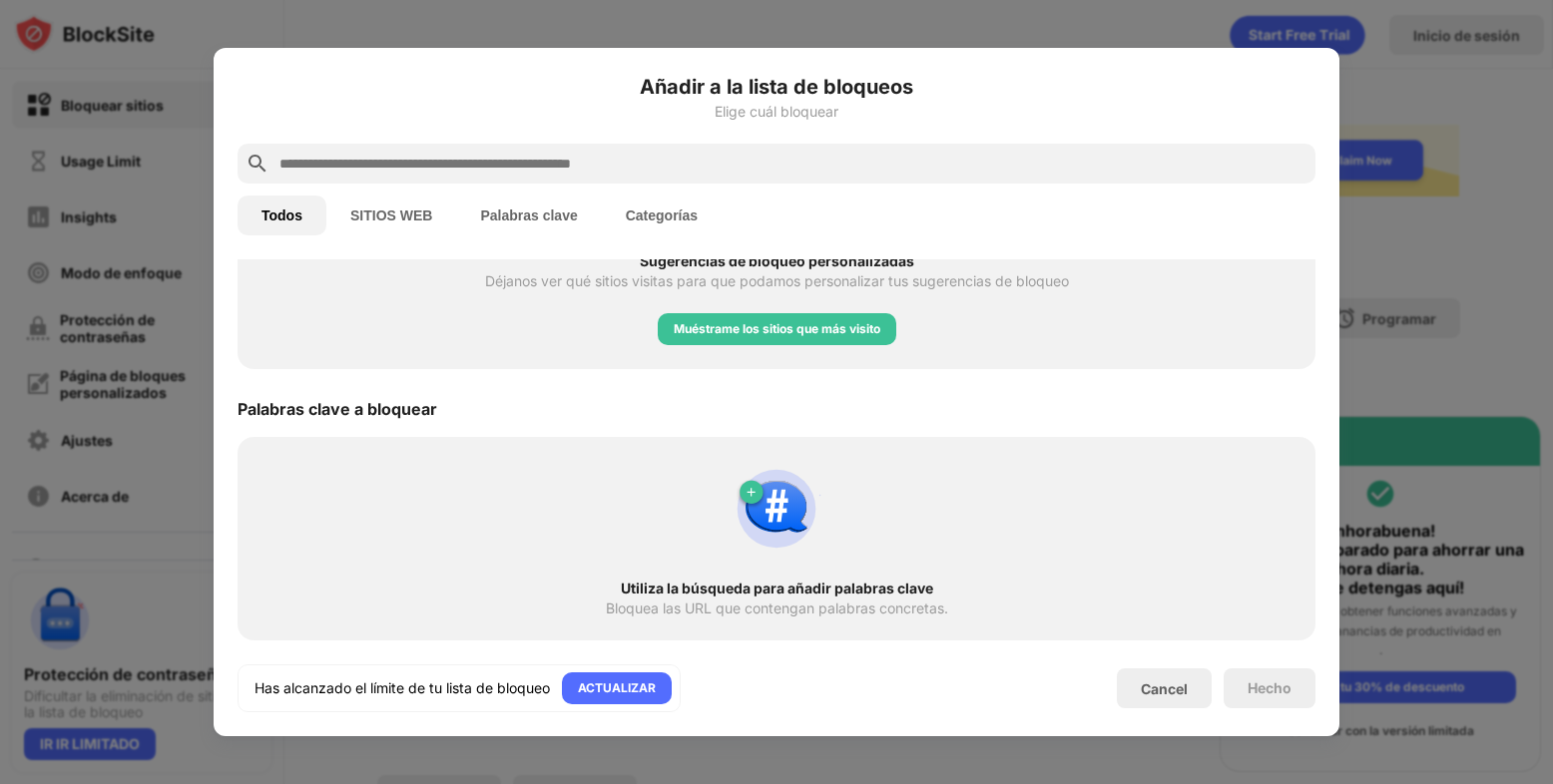 click at bounding box center [776, 392] 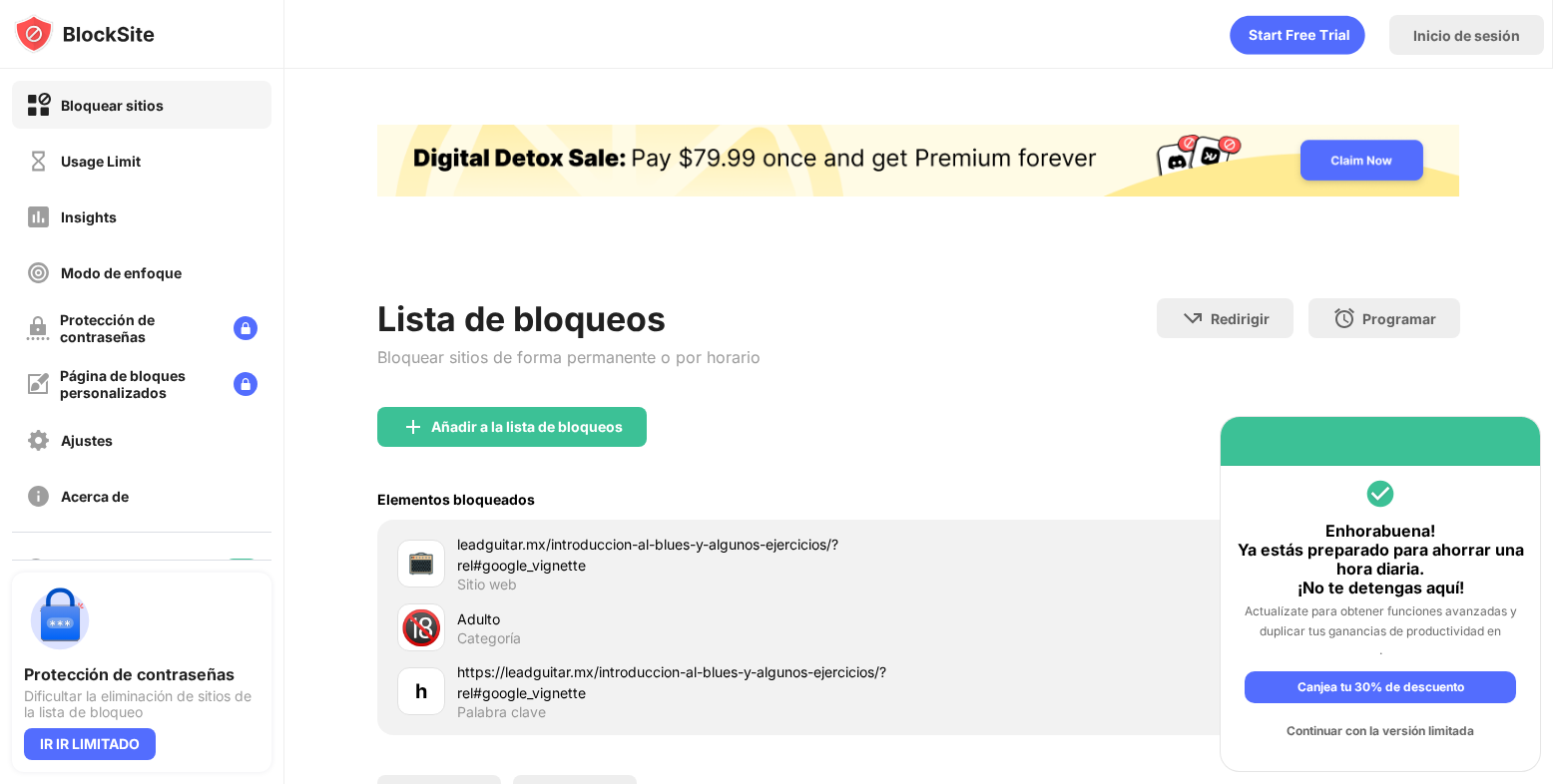 scroll, scrollTop: 178, scrollLeft: 0, axis: vertical 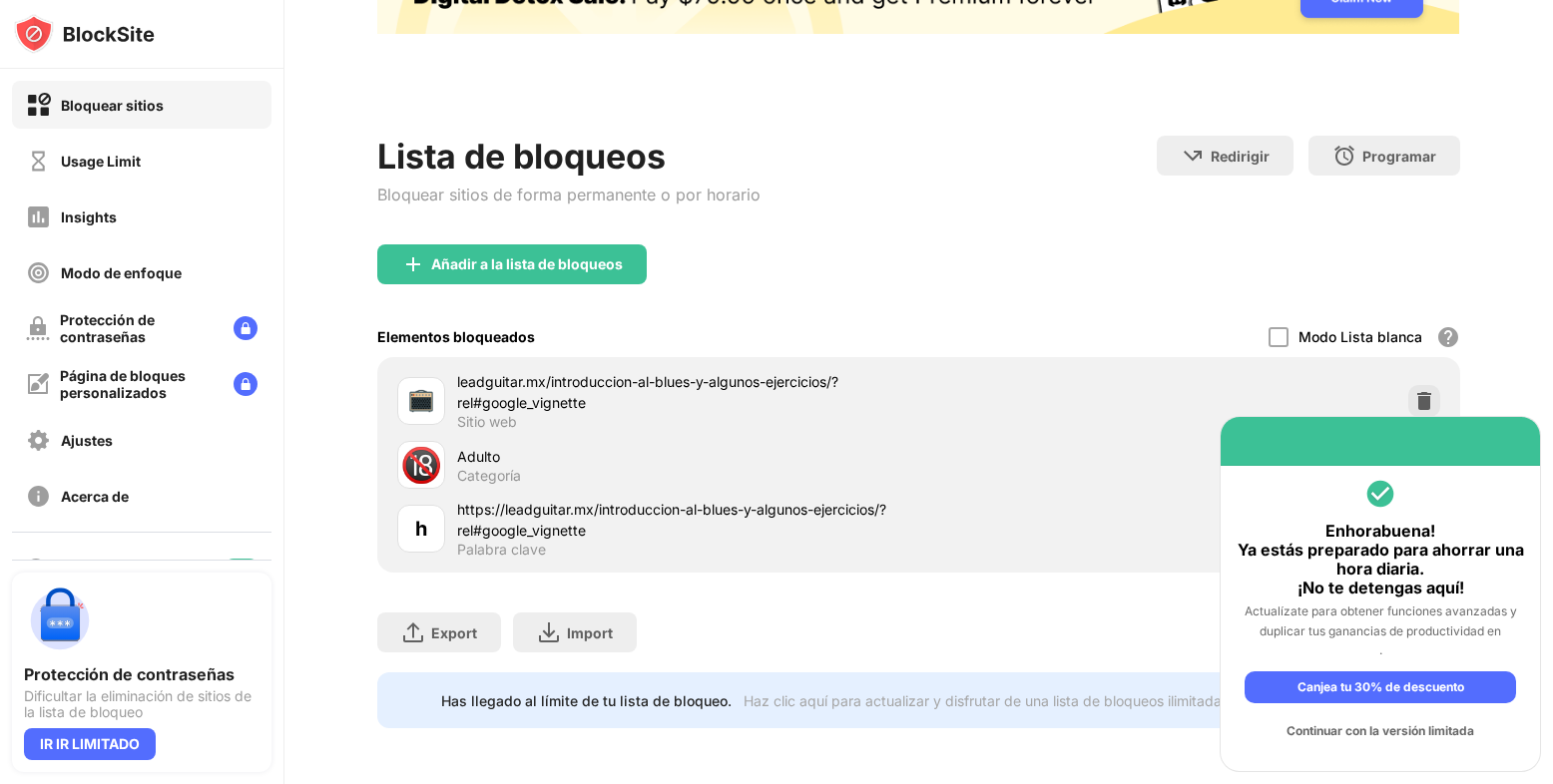 click on "Adulto" at bounding box center (688, 456) 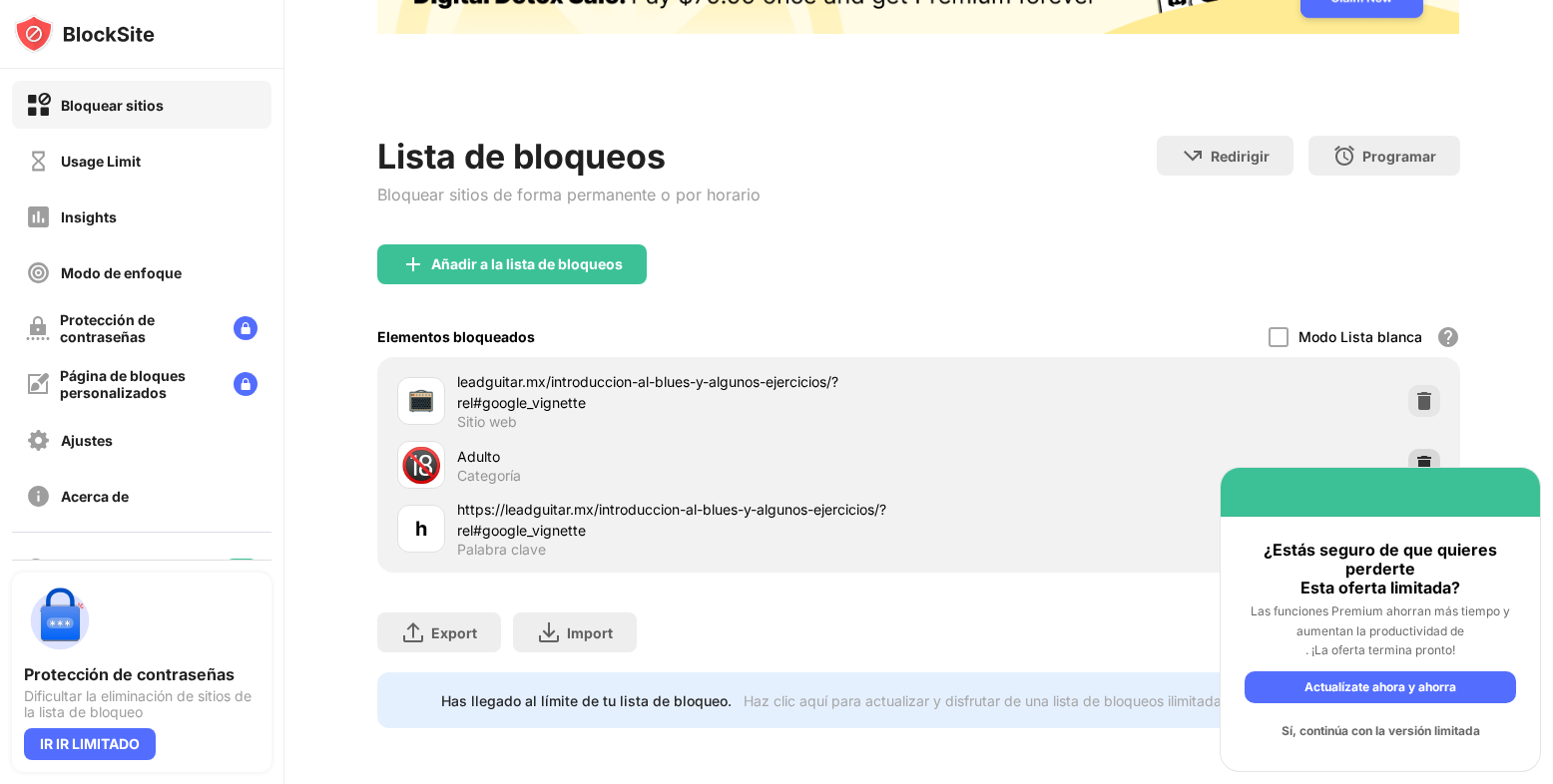 click at bounding box center (1424, 465) 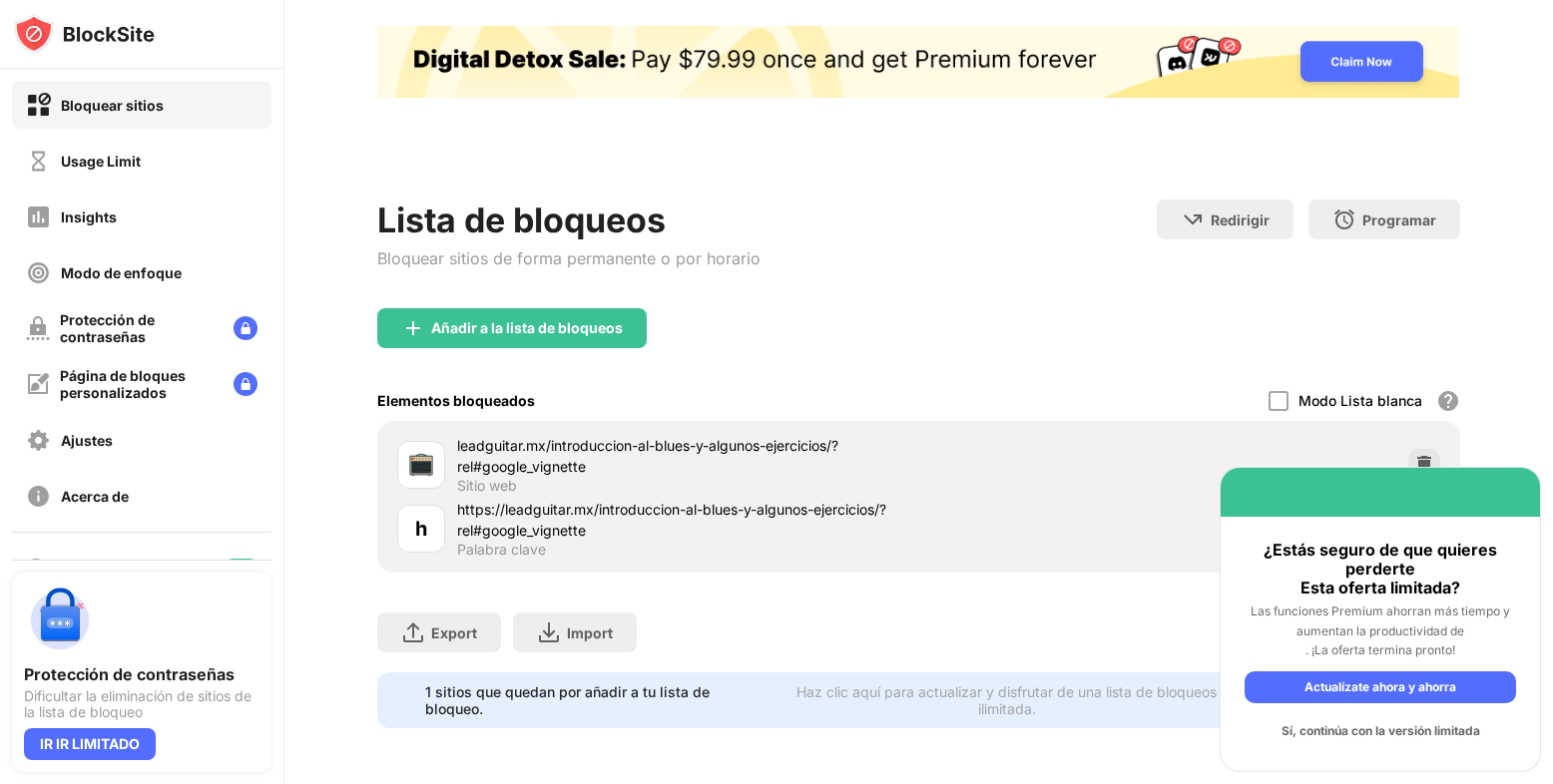 scroll, scrollTop: 114, scrollLeft: 0, axis: vertical 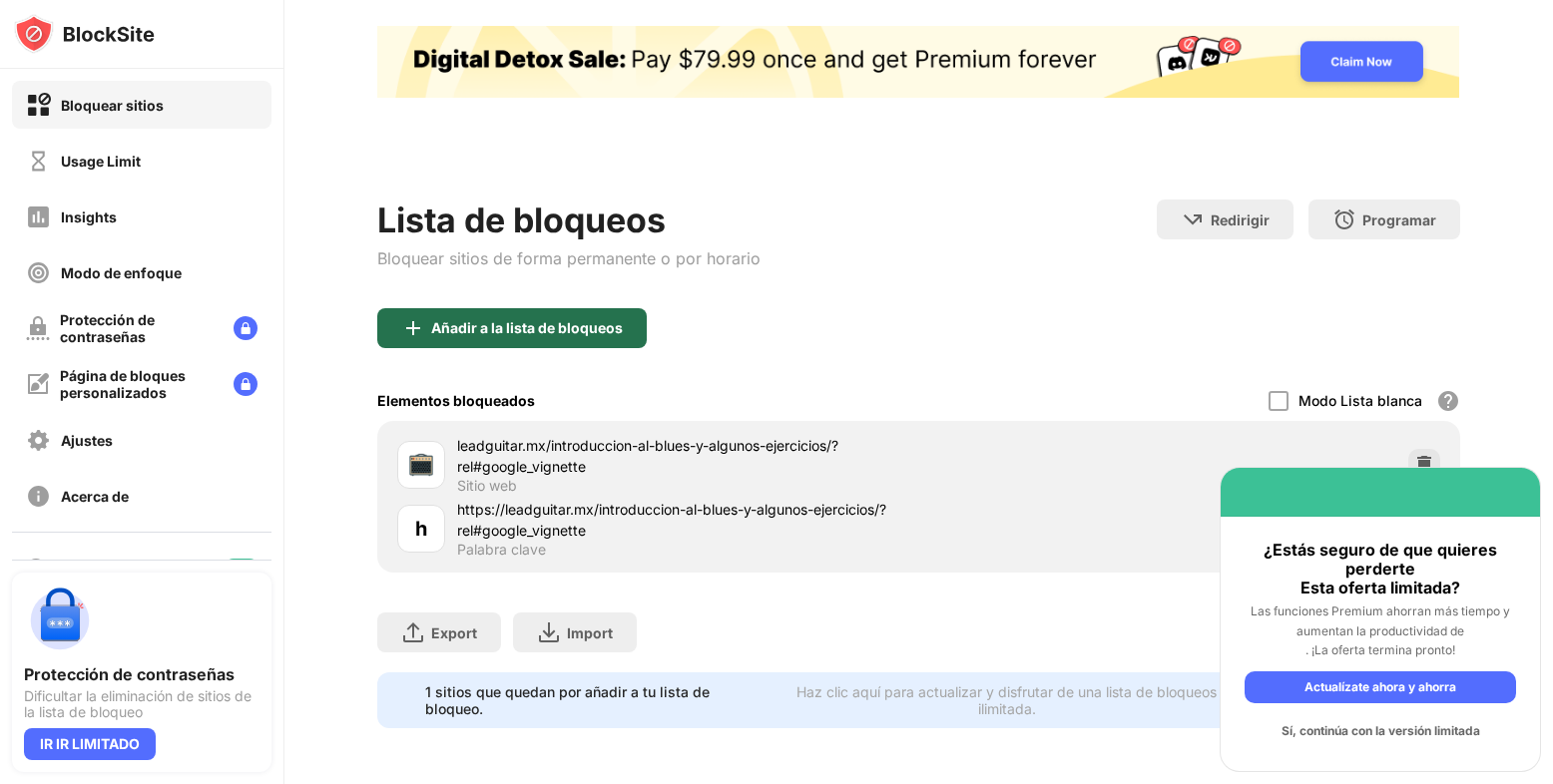 click on "Añadir a la lista de bloqueos" at bounding box center [527, 328] 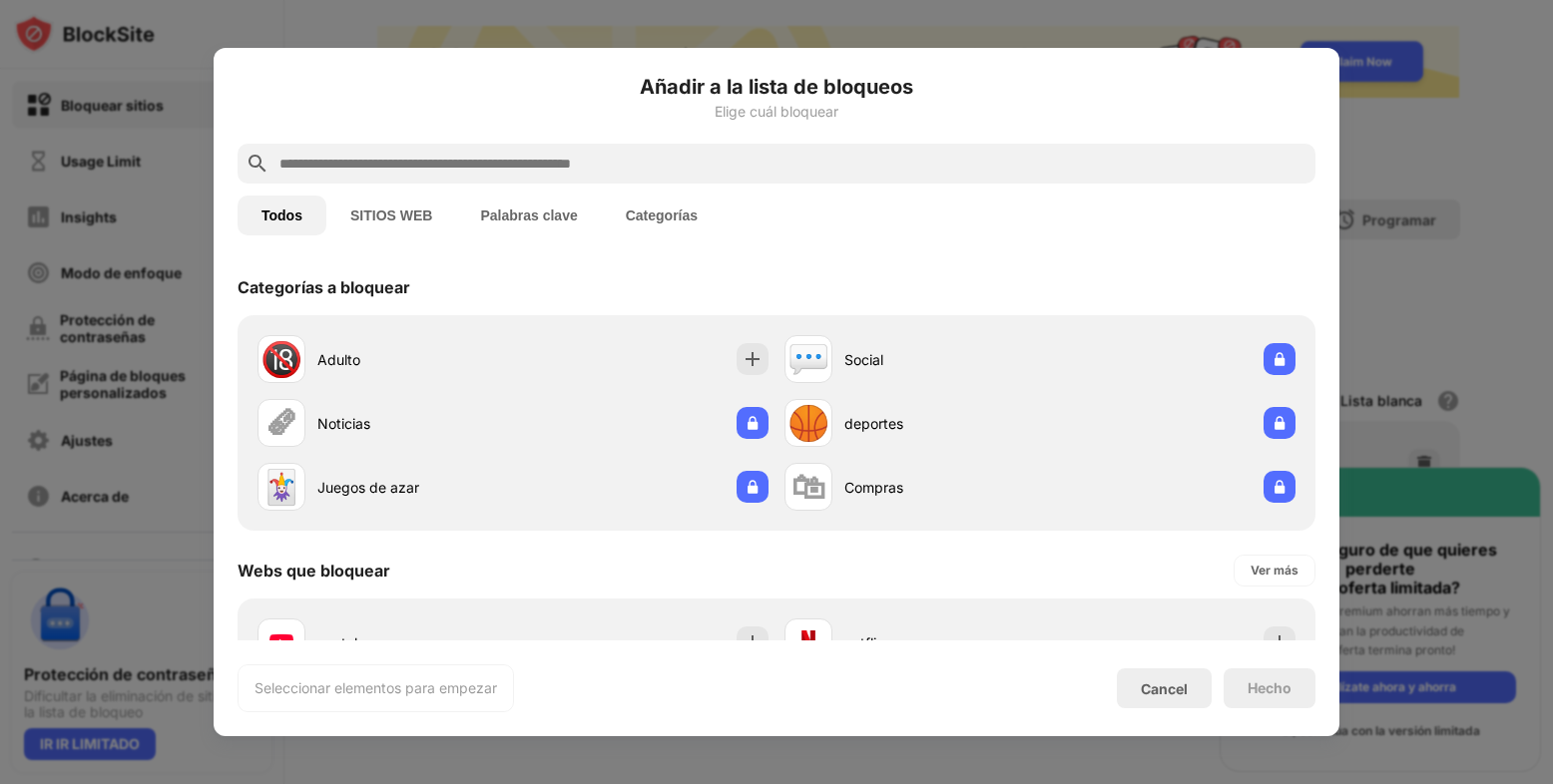 click at bounding box center [792, 164] 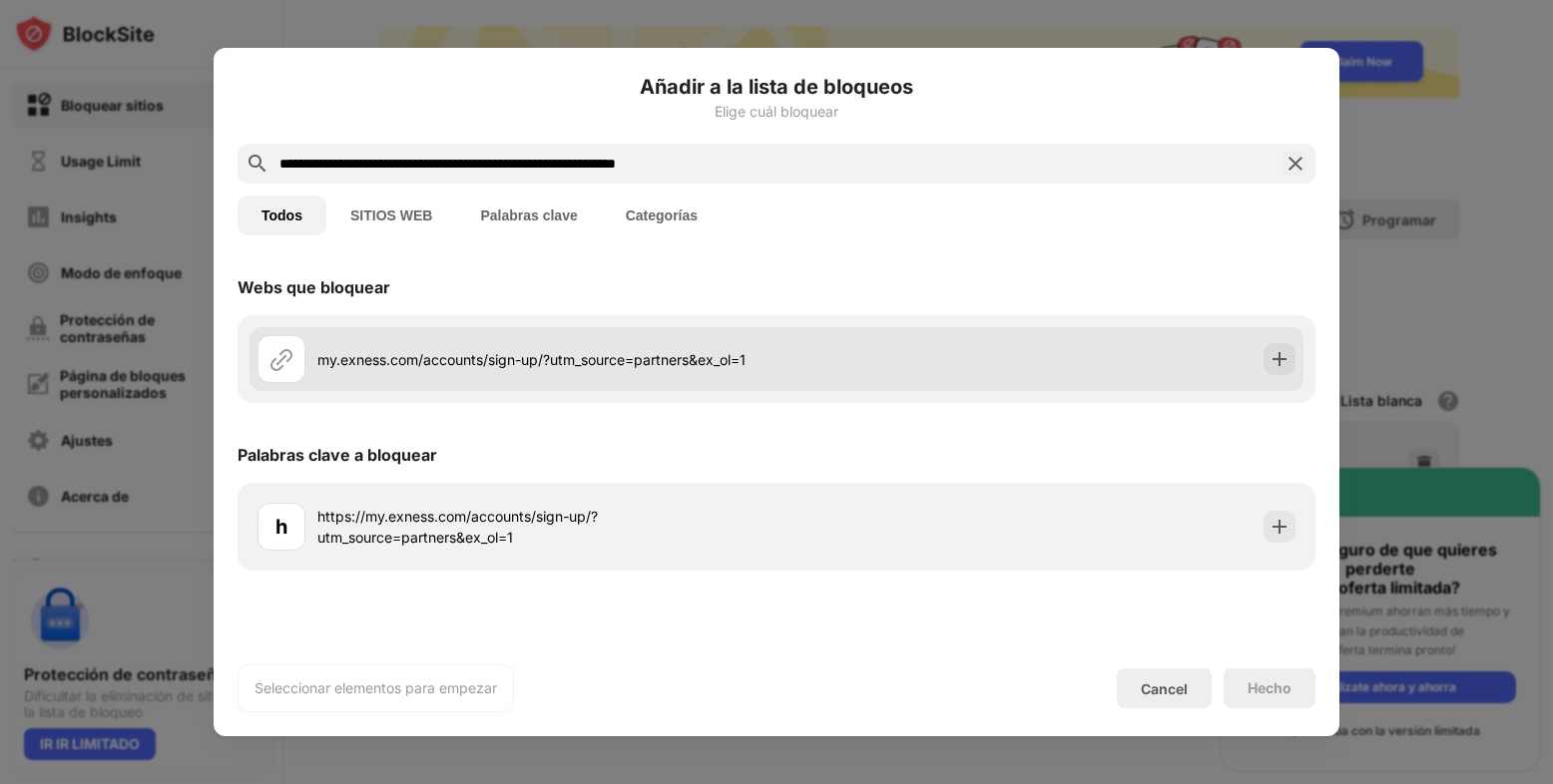 type on "**********" 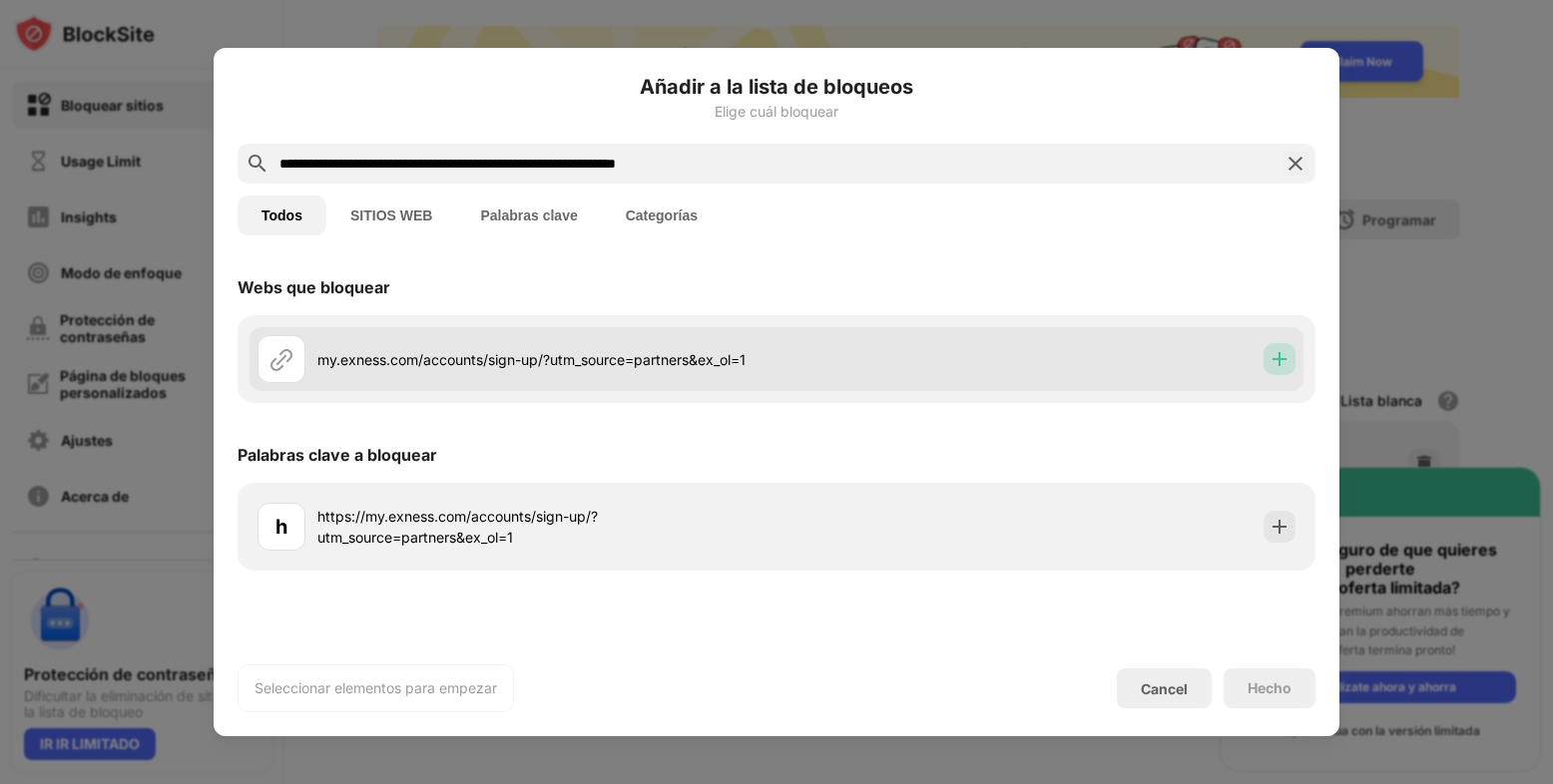 click at bounding box center [1280, 359] 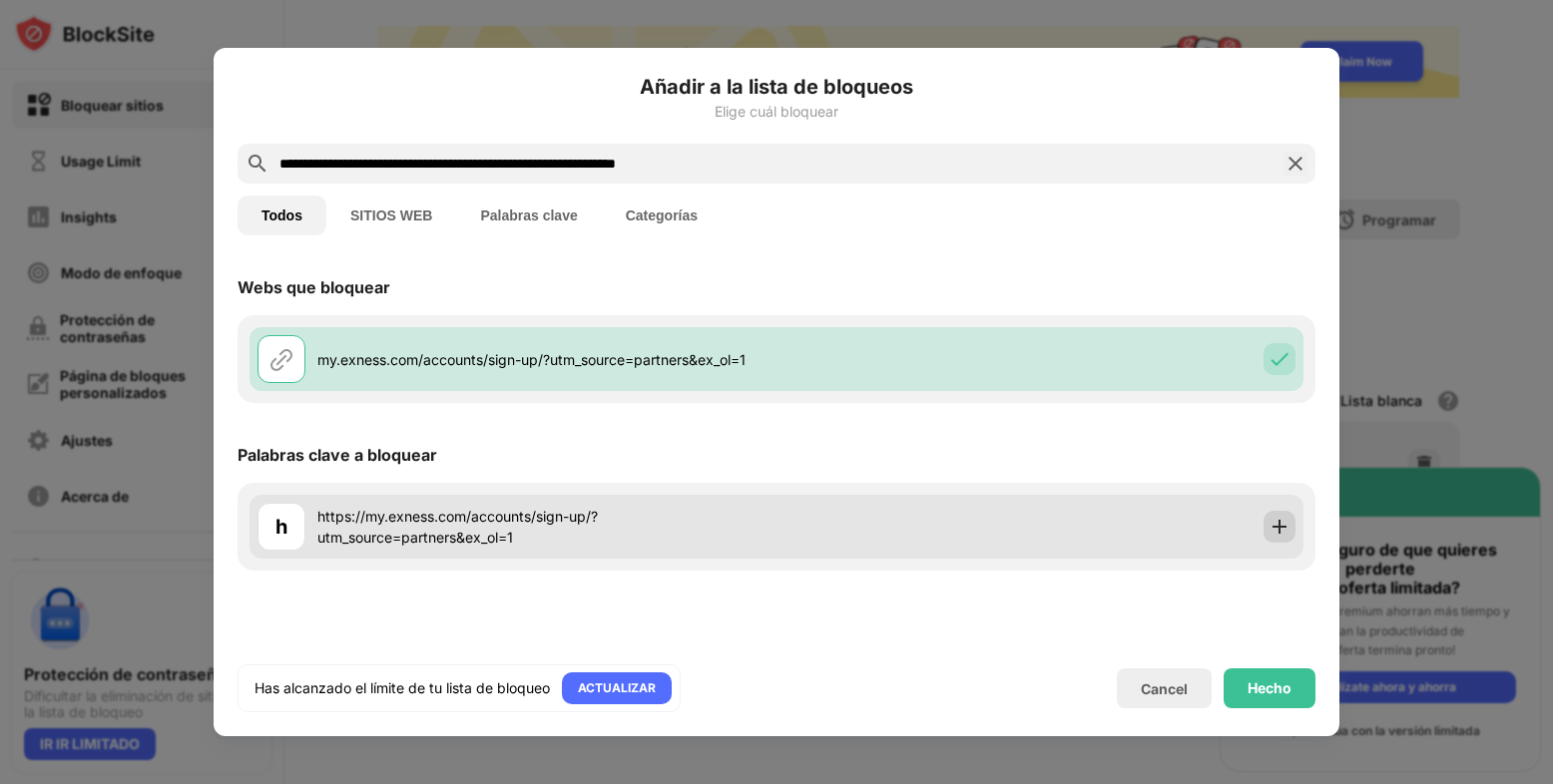 click at bounding box center (1280, 527) 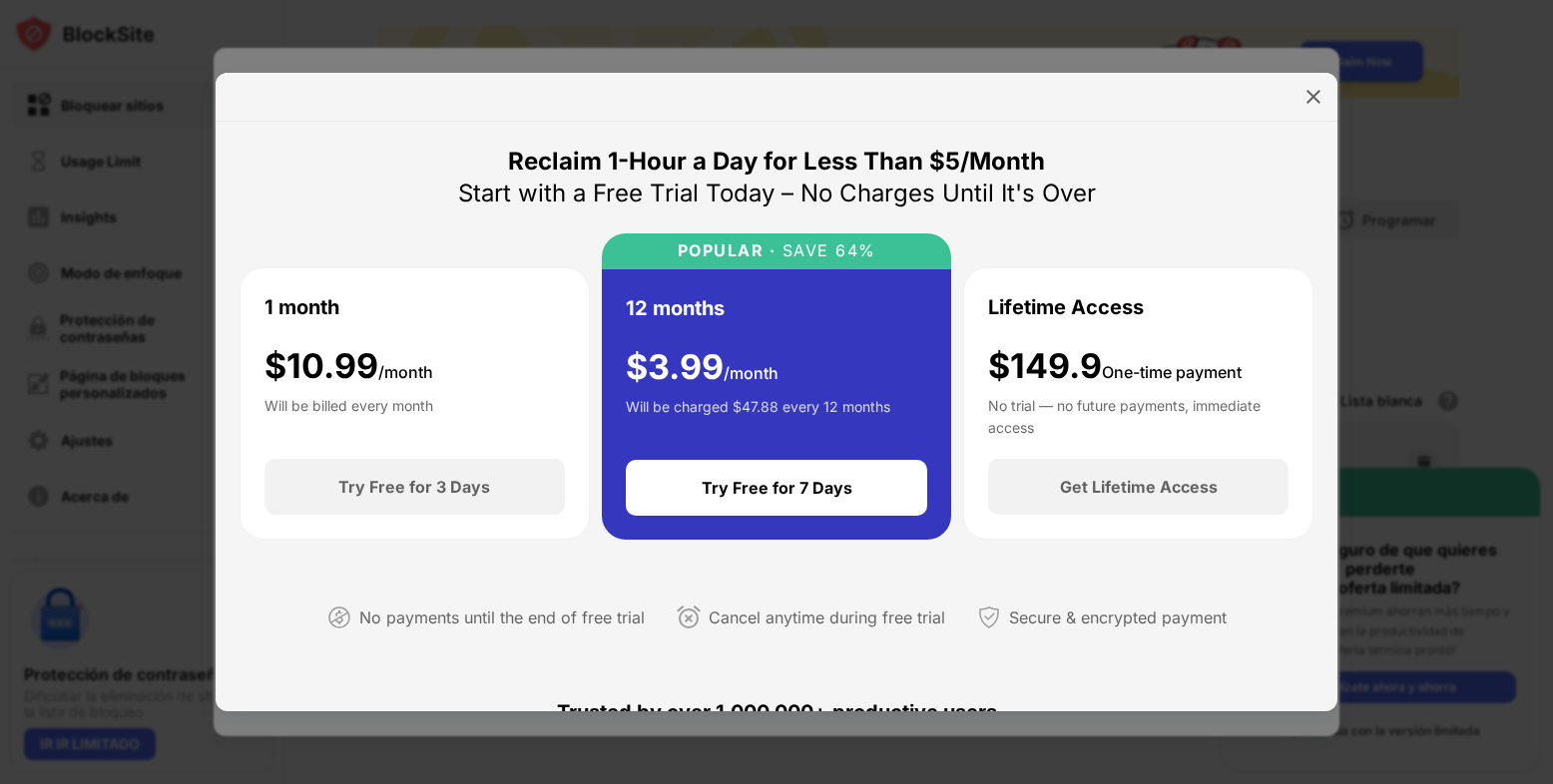 scroll, scrollTop: 698, scrollLeft: 0, axis: vertical 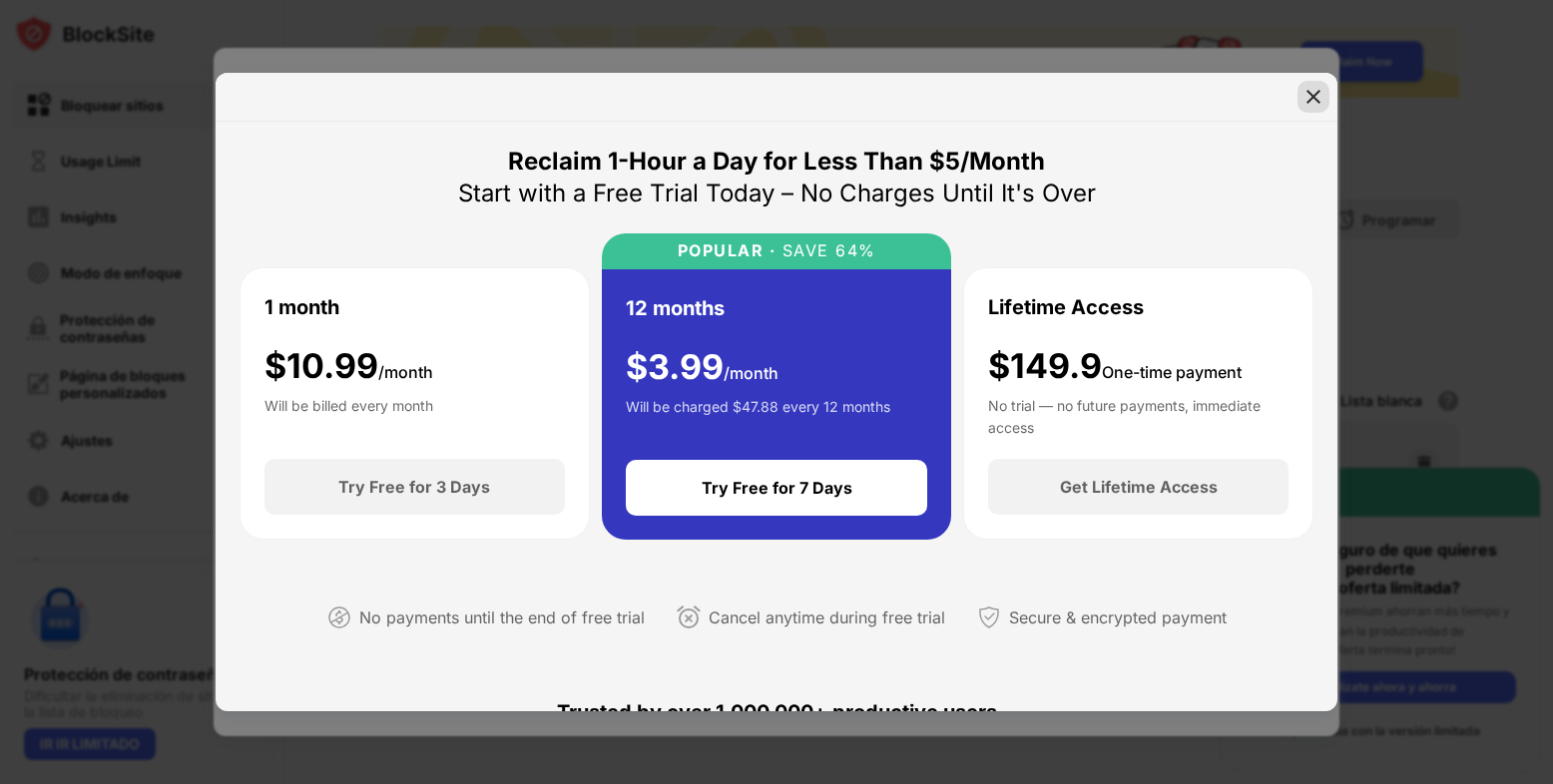 click at bounding box center [1313, 97] 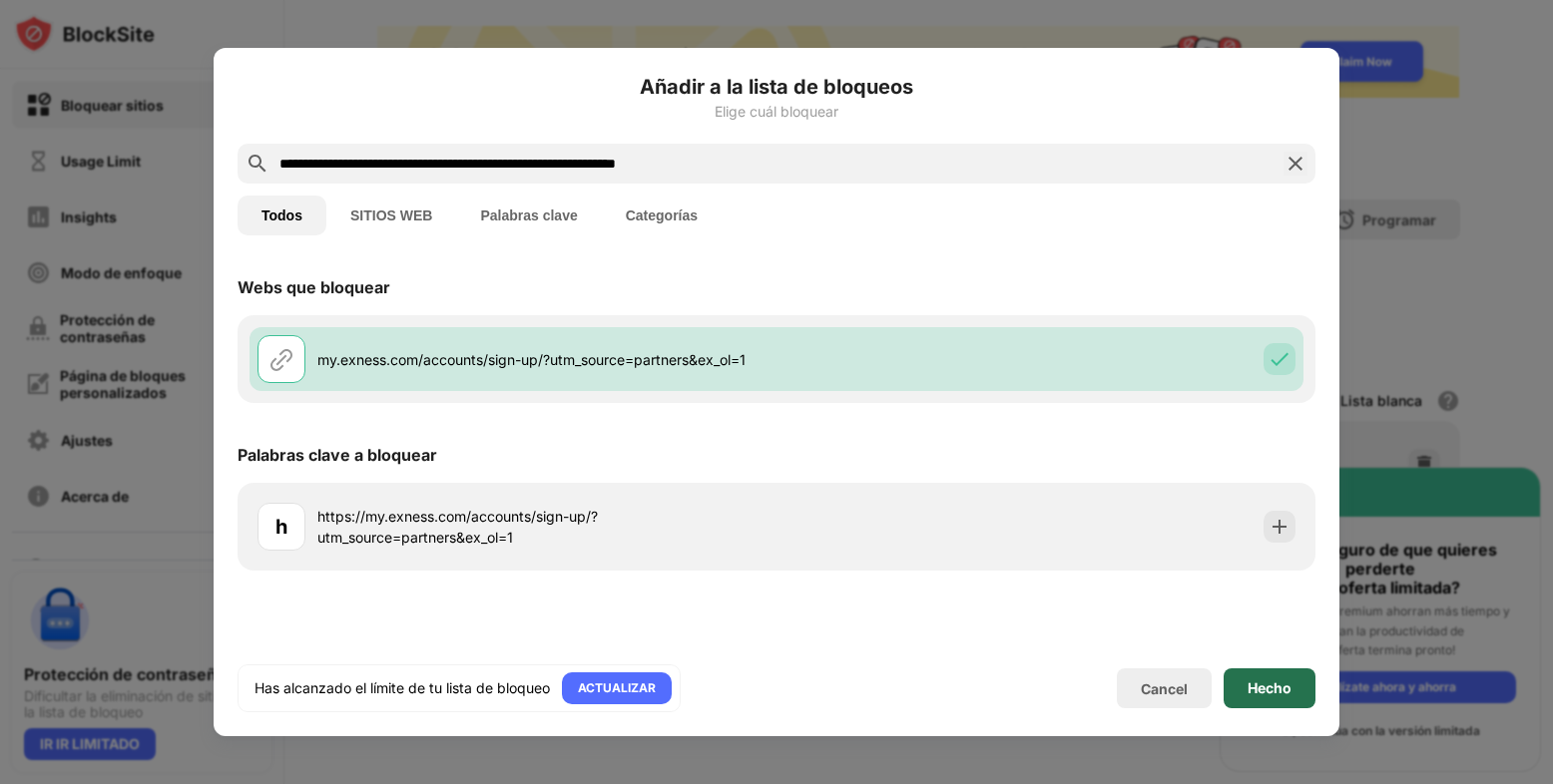 click on "Hecho" at bounding box center [1270, 688] 